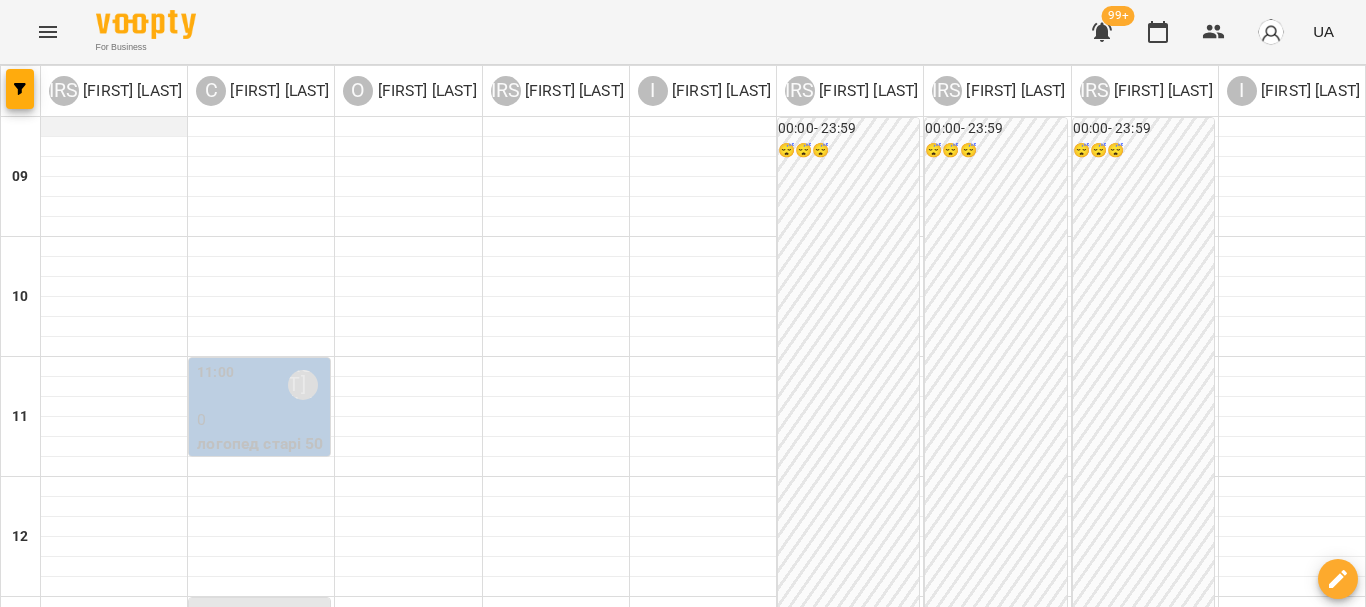 scroll, scrollTop: 0, scrollLeft: 0, axis: both 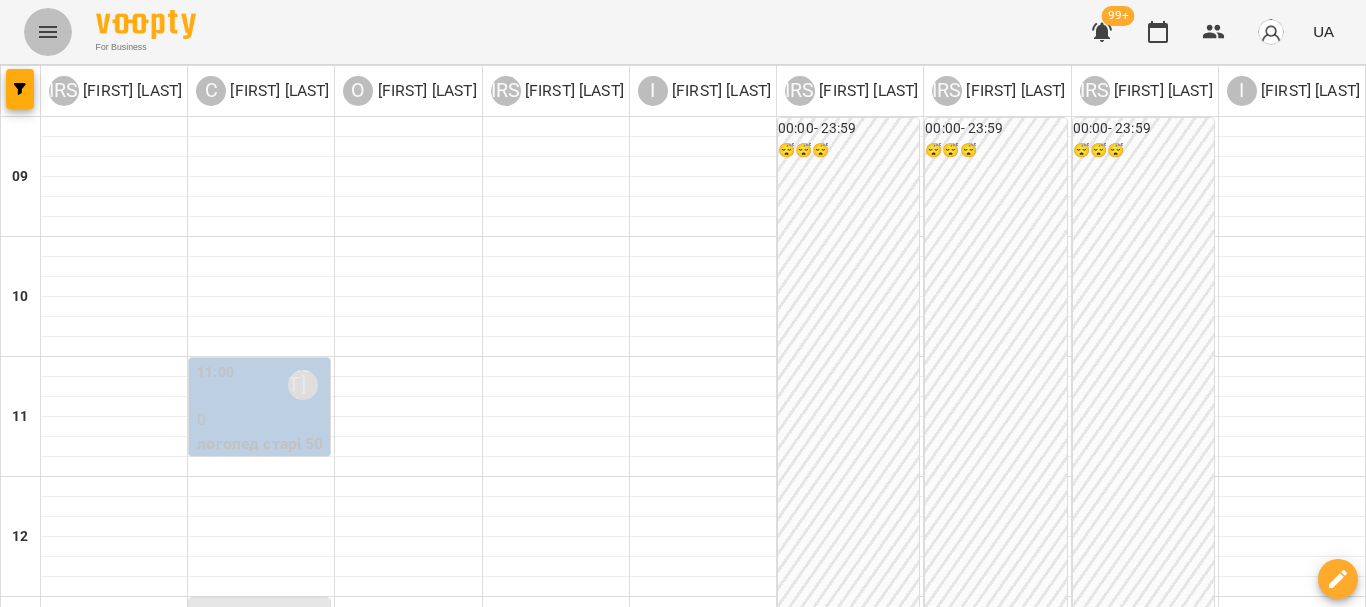 click at bounding box center (48, 32) 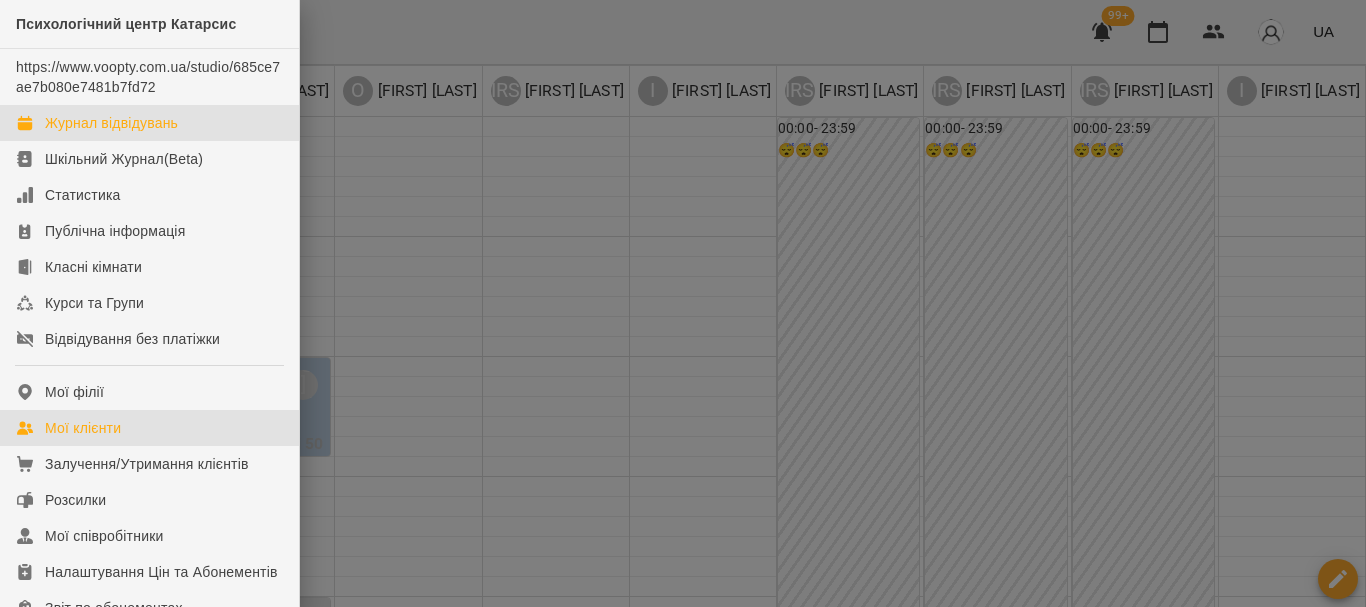 click on "Мої клієнти" at bounding box center [83, 428] 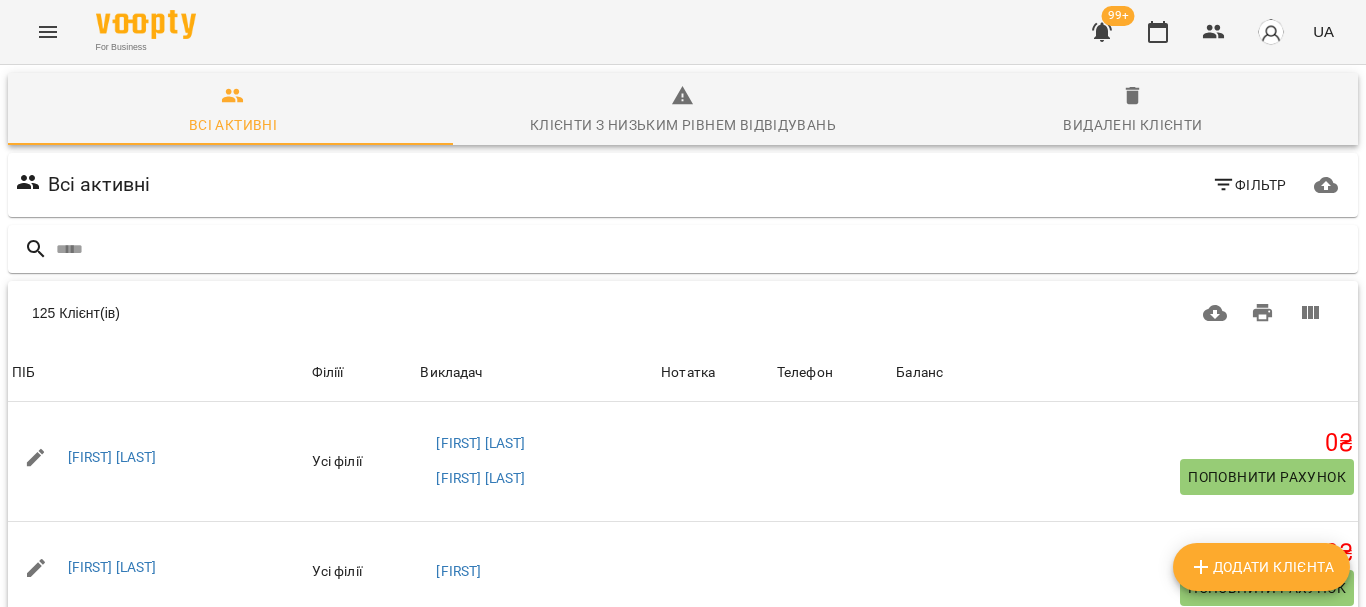 click on "Додати клієнта" at bounding box center [1261, 567] 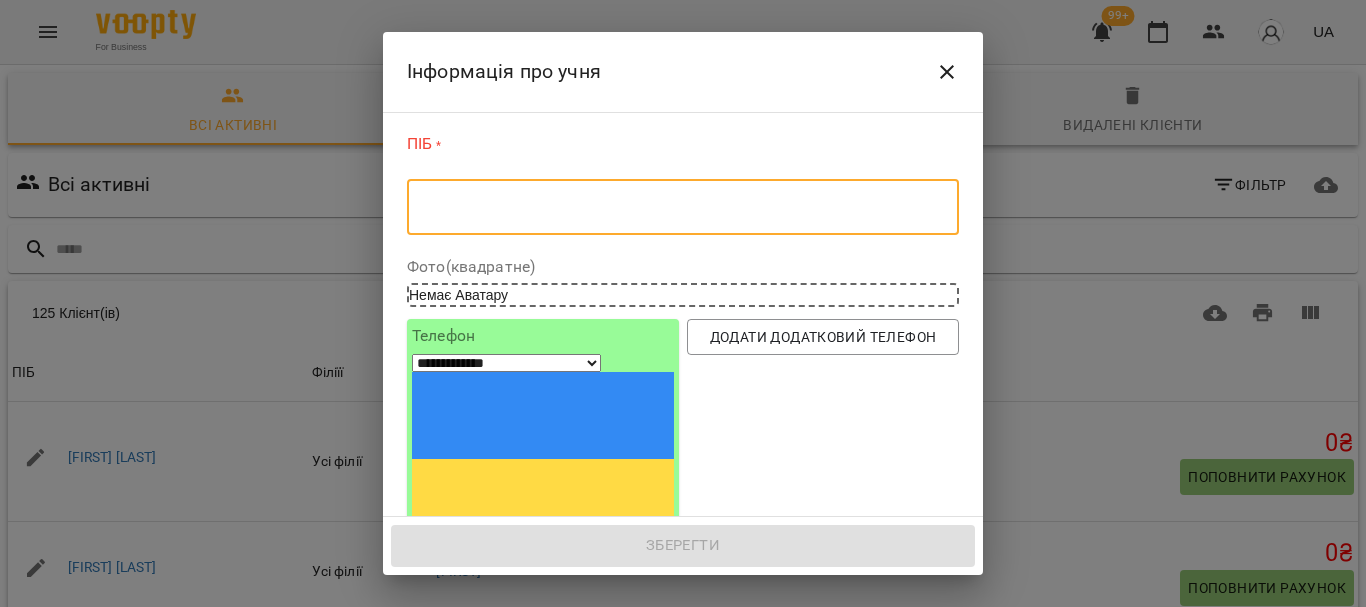 click at bounding box center (683, 207) 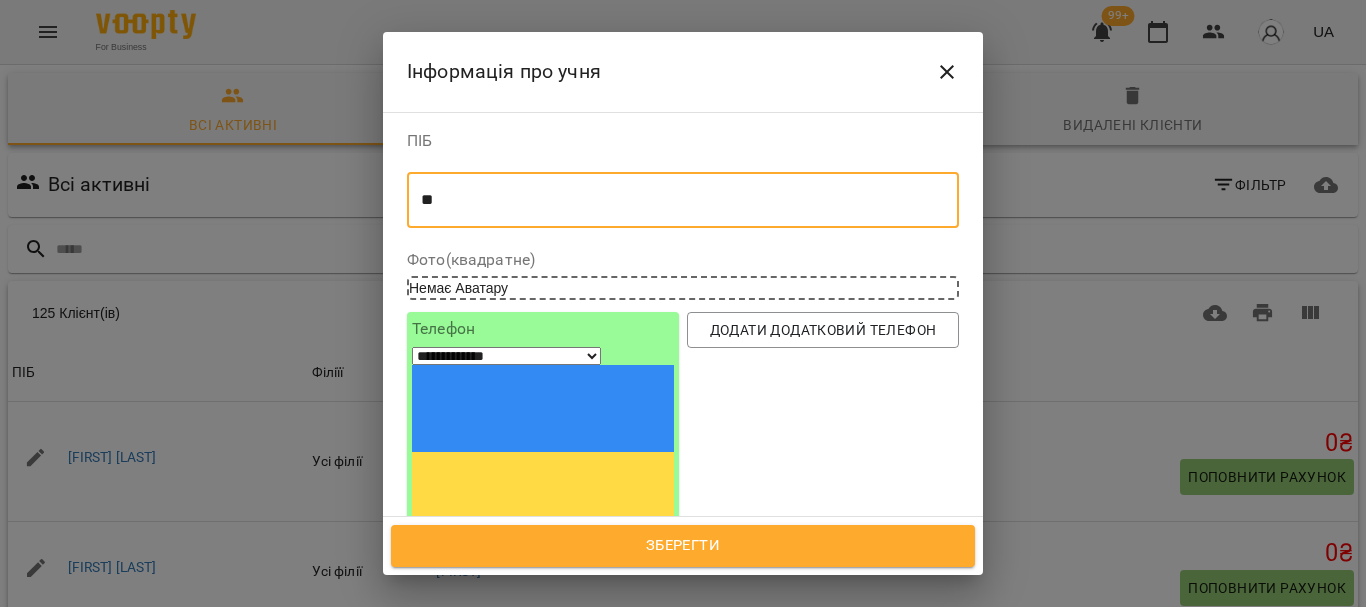 type on "*" 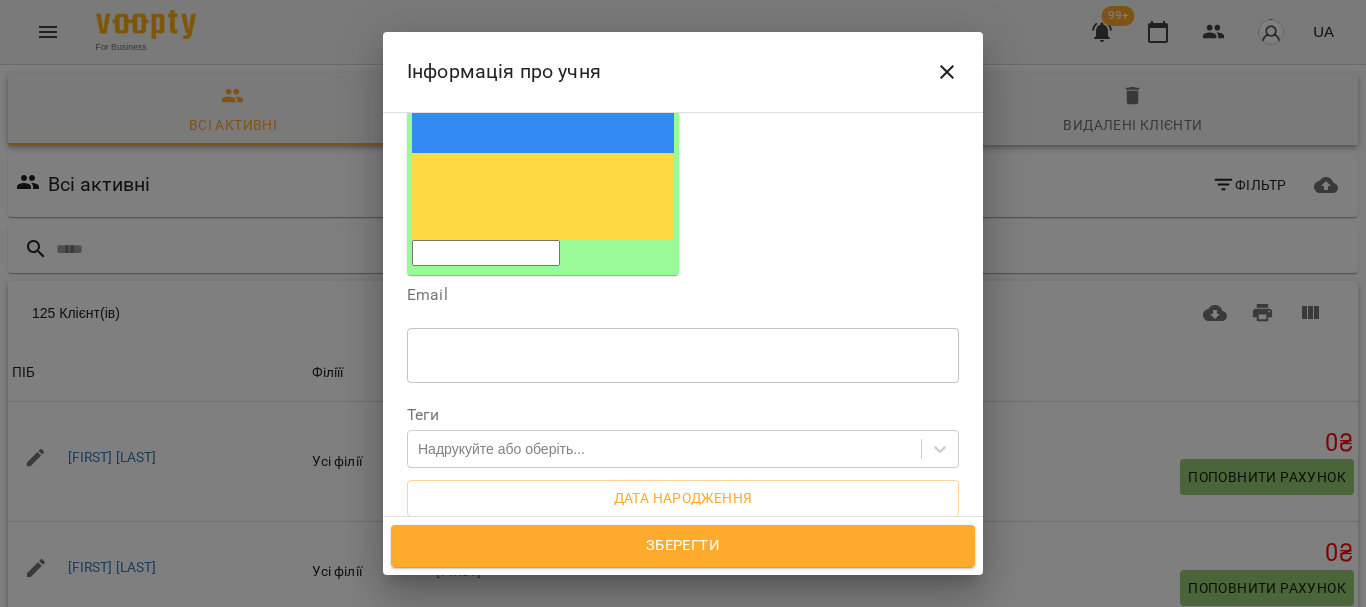 scroll, scrollTop: 300, scrollLeft: 0, axis: vertical 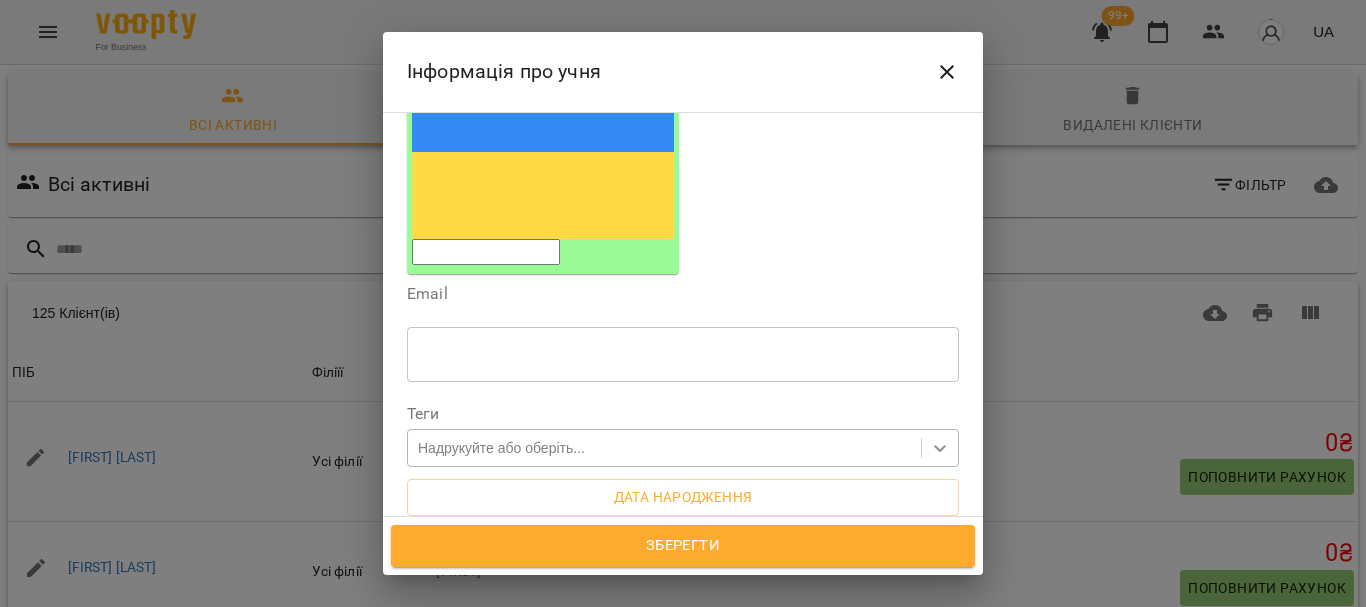 type on "**********" 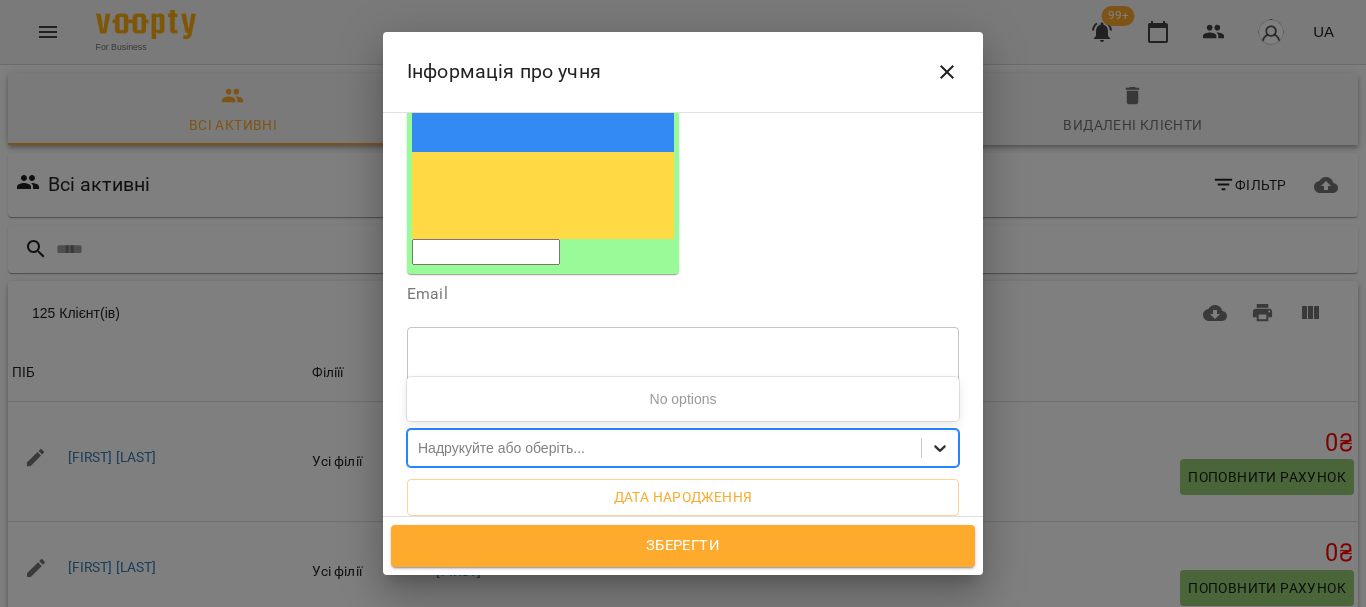 click 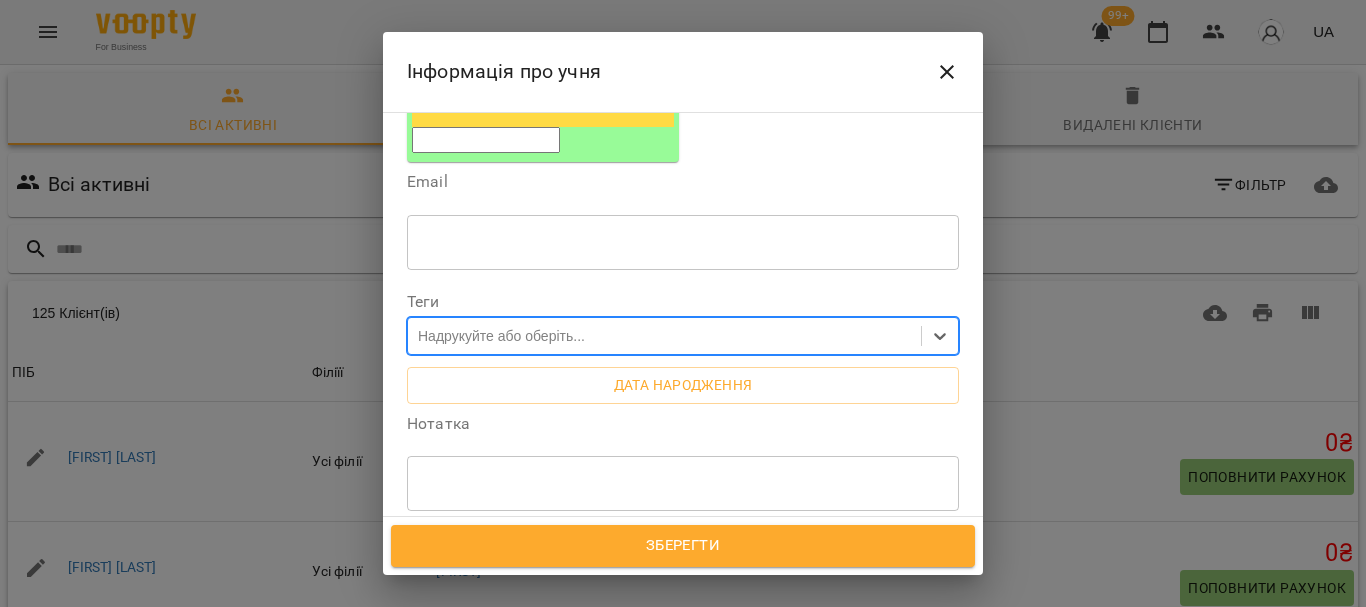 scroll, scrollTop: 600, scrollLeft: 0, axis: vertical 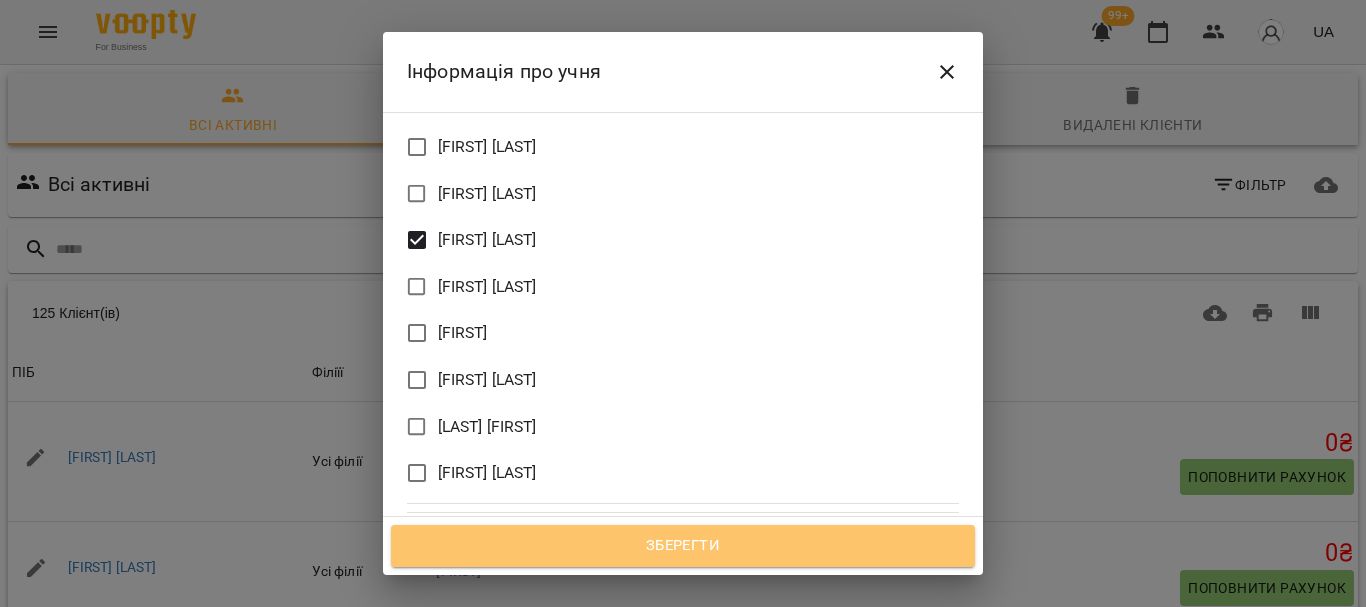 click on "Зберегти" at bounding box center [683, 546] 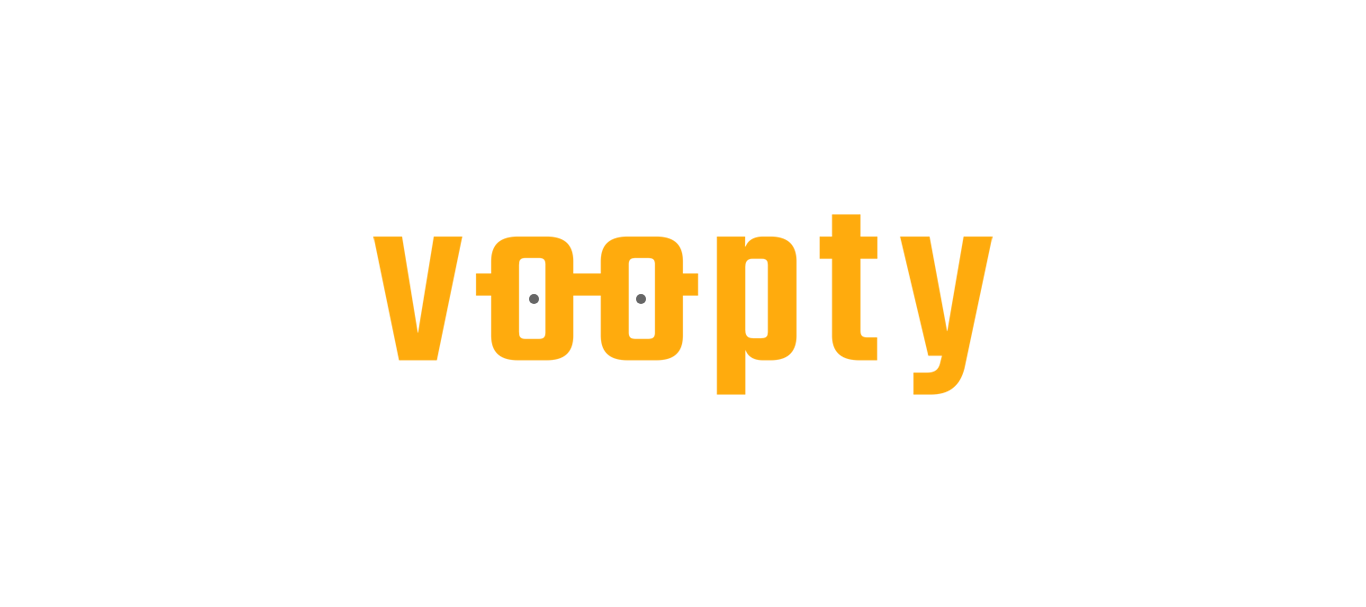 scroll, scrollTop: 0, scrollLeft: 0, axis: both 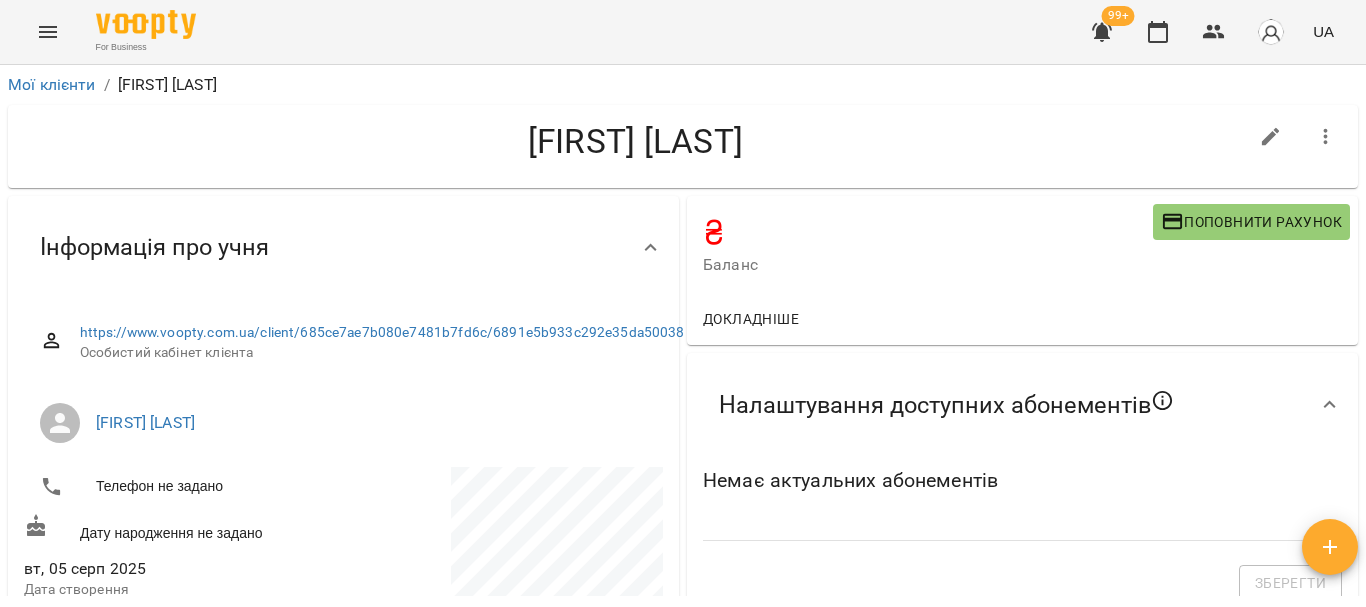 click on "Поповнити рахунок" at bounding box center [1251, 222] 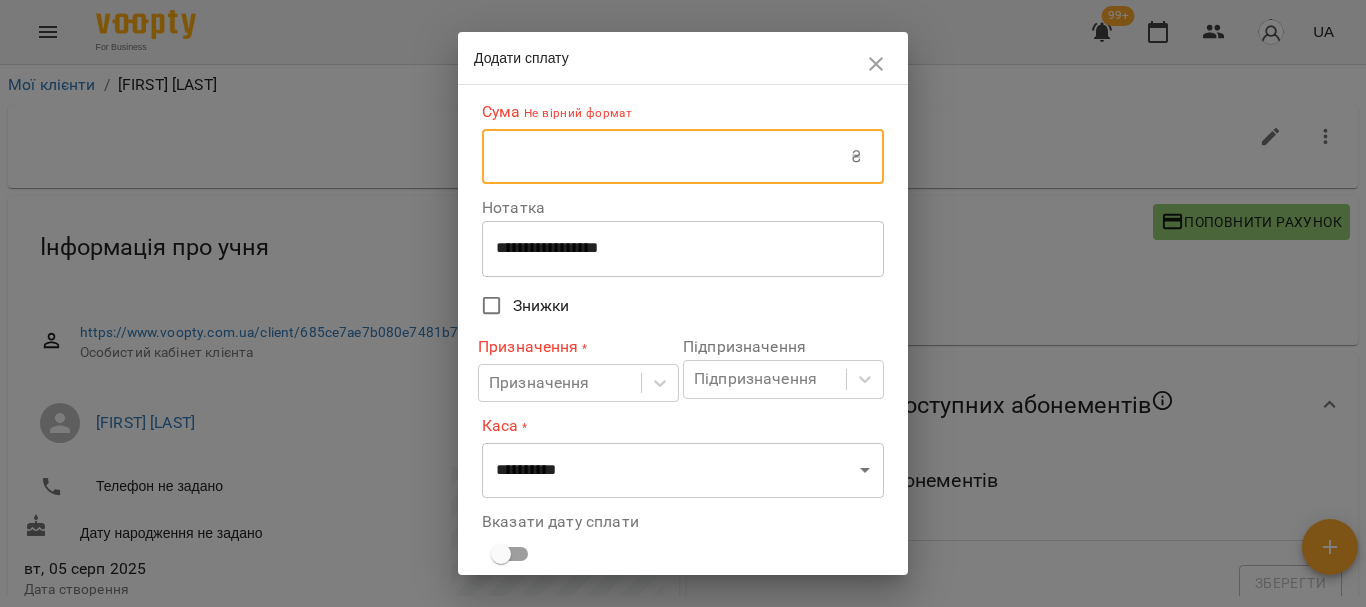 click at bounding box center (666, 157) 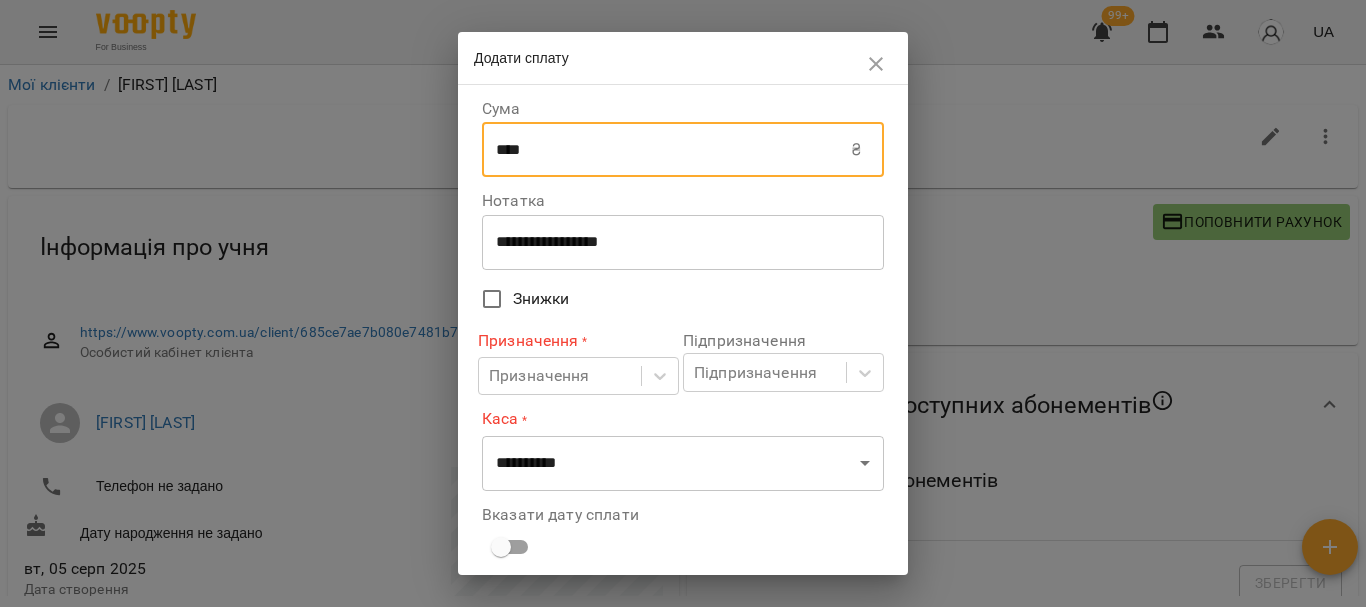 scroll, scrollTop: 100, scrollLeft: 0, axis: vertical 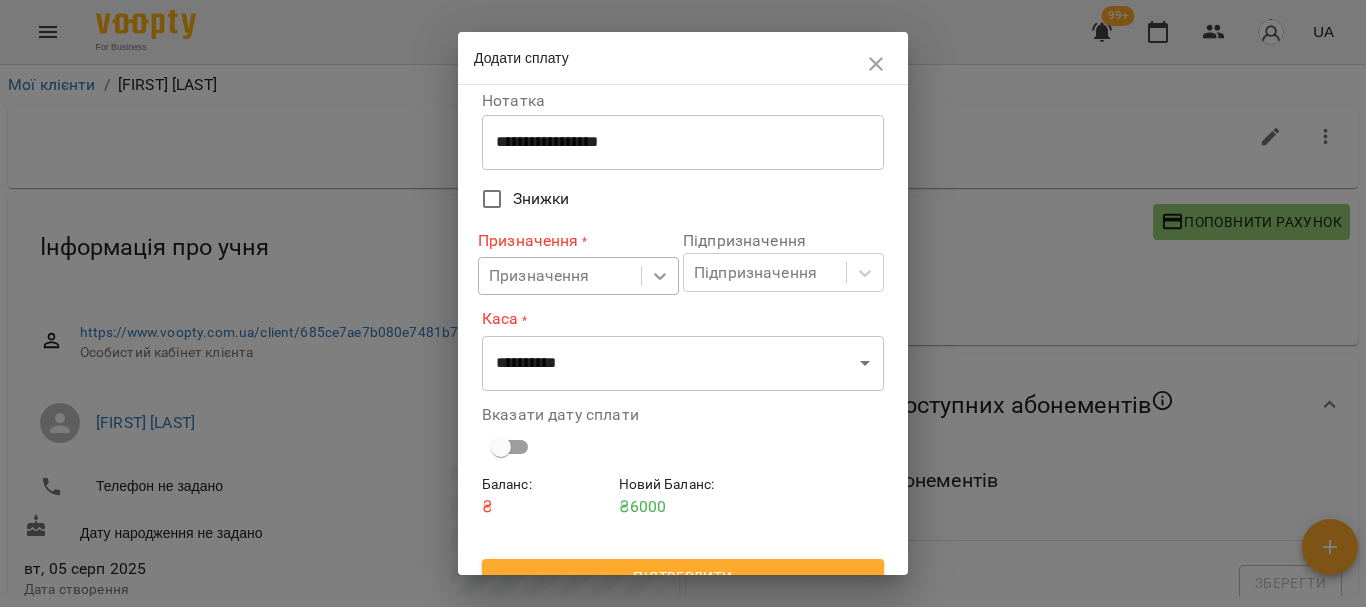 click at bounding box center (660, 276) 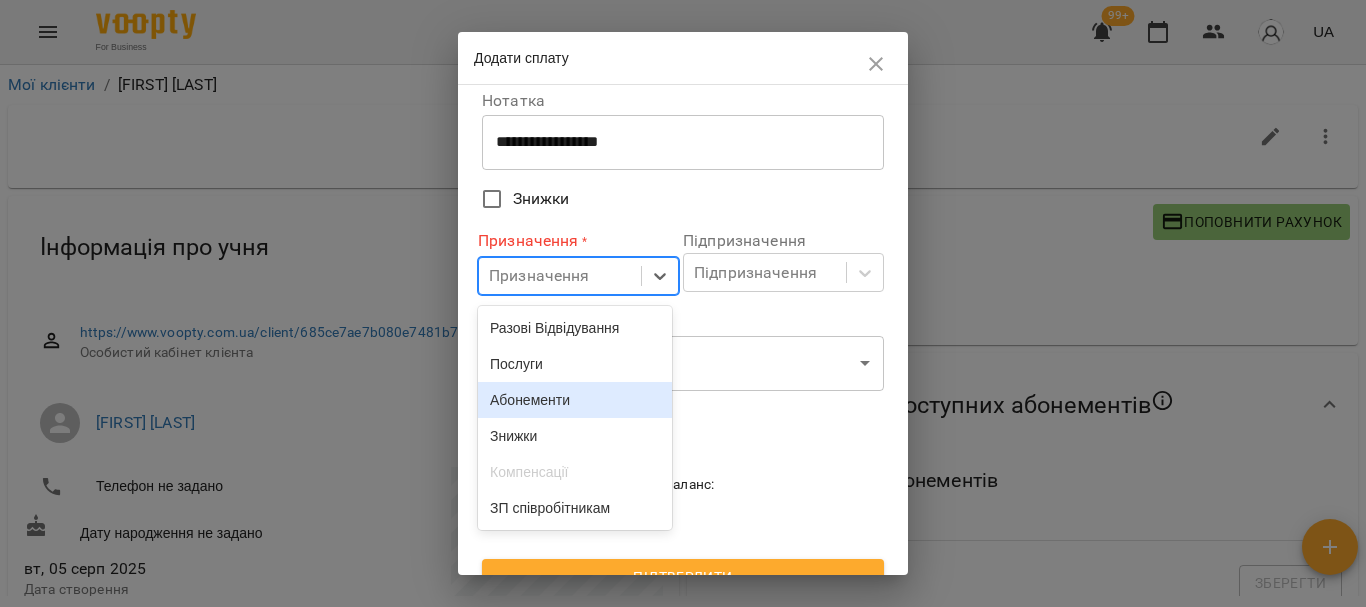 click on "Абонементи" at bounding box center [575, 400] 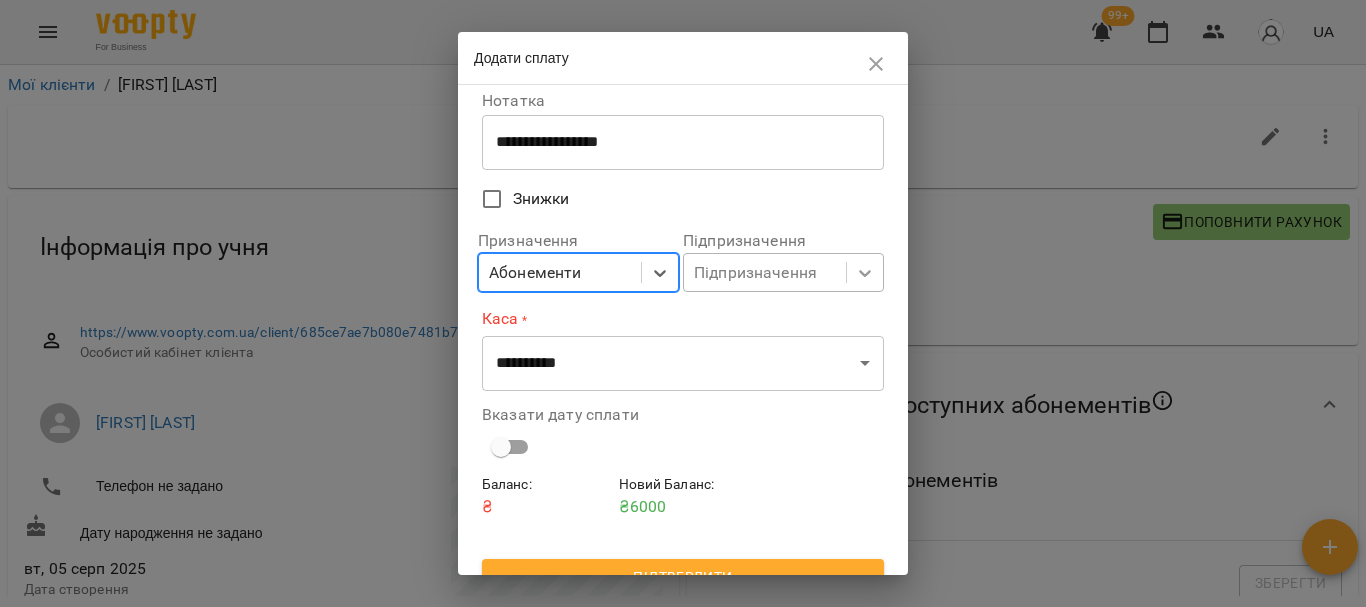 click 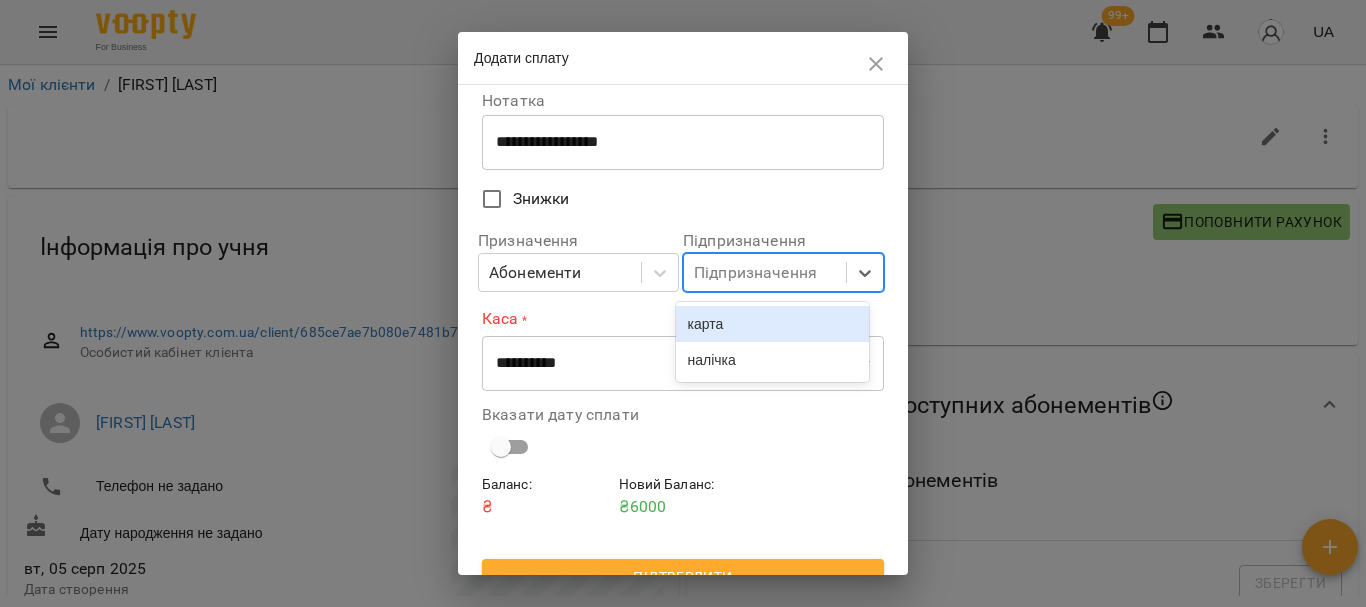 click on "карта" at bounding box center [773, 324] 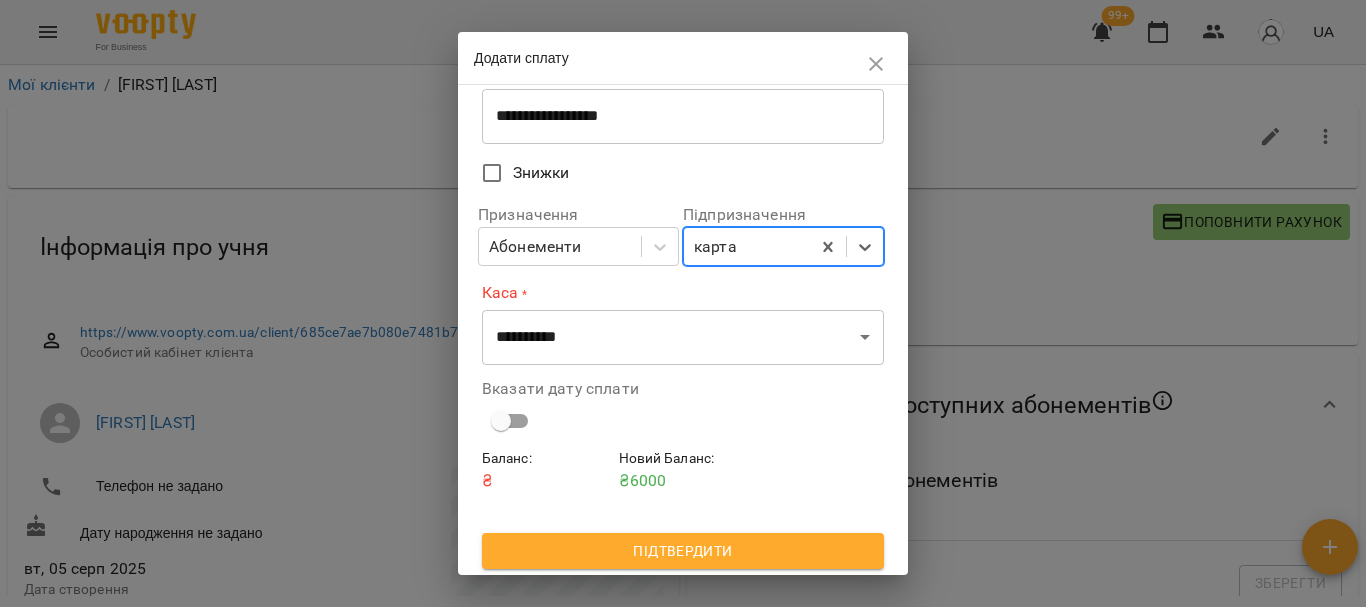 scroll, scrollTop: 130, scrollLeft: 0, axis: vertical 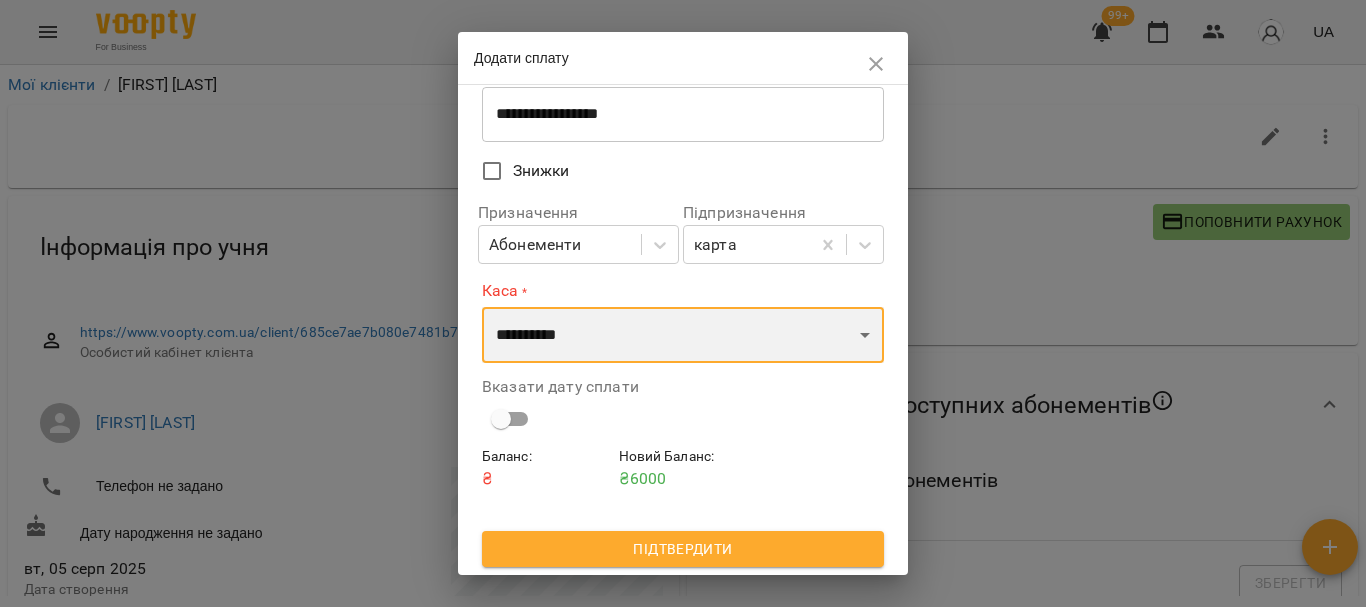 click on "**********" at bounding box center (683, 335) 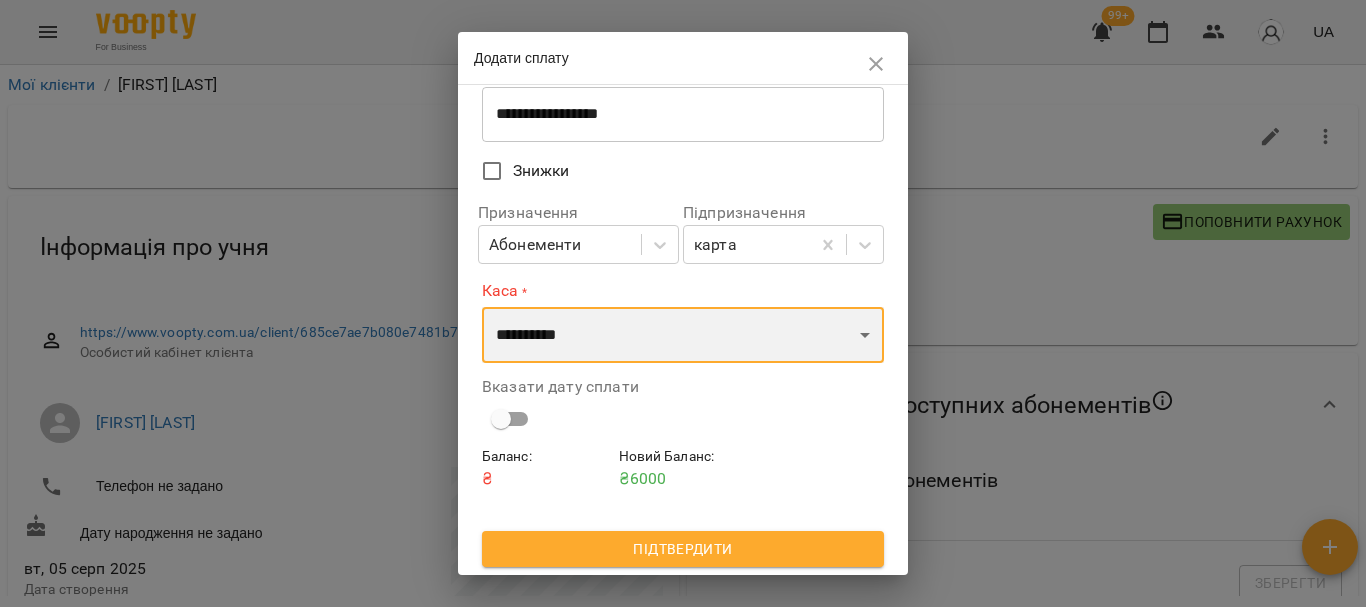 select on "****" 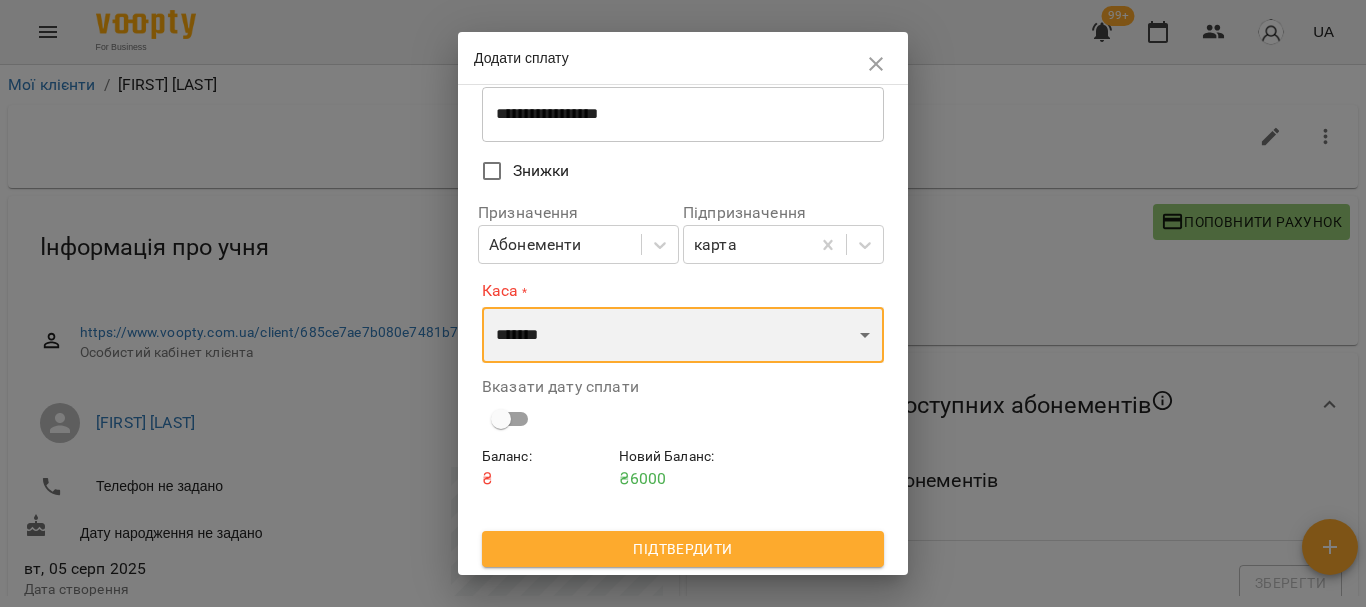 click on "**********" at bounding box center (683, 335) 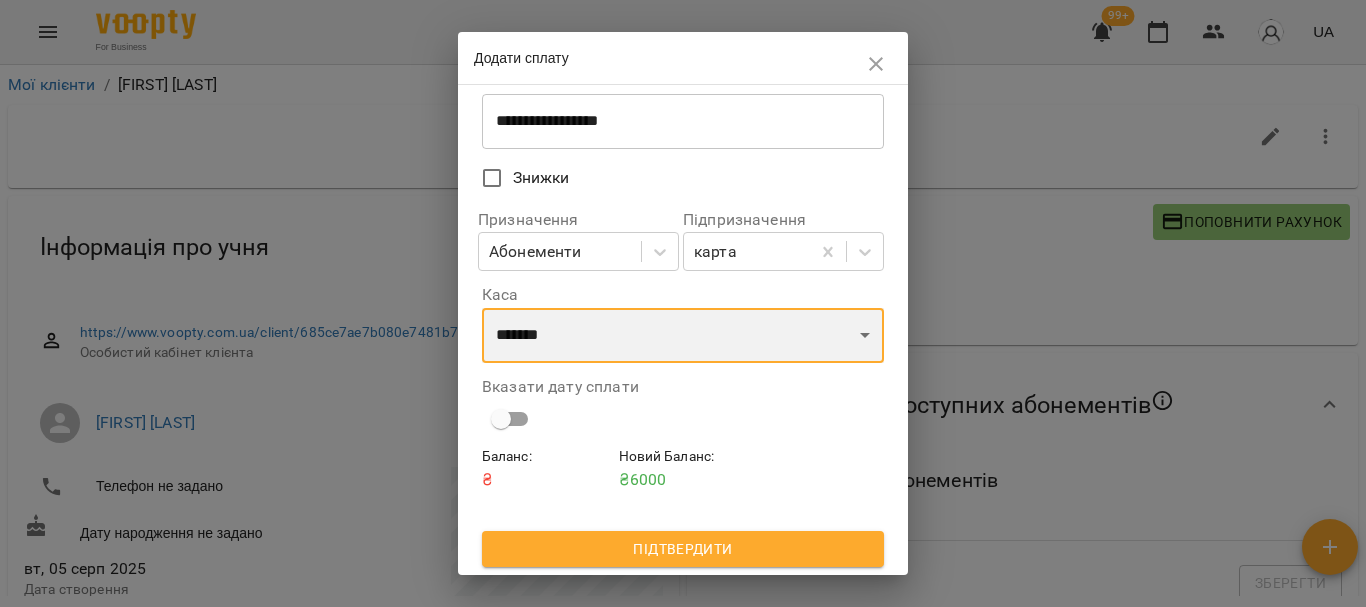 scroll, scrollTop: 124, scrollLeft: 0, axis: vertical 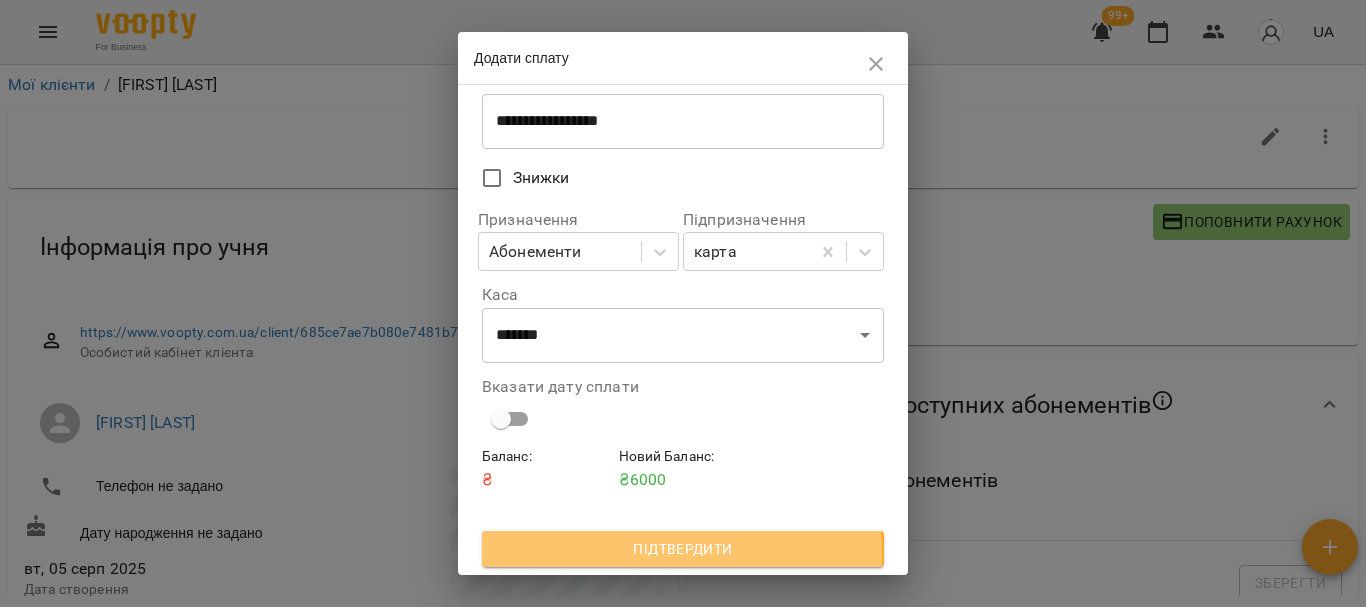 click on "Підтвердити" at bounding box center [683, 549] 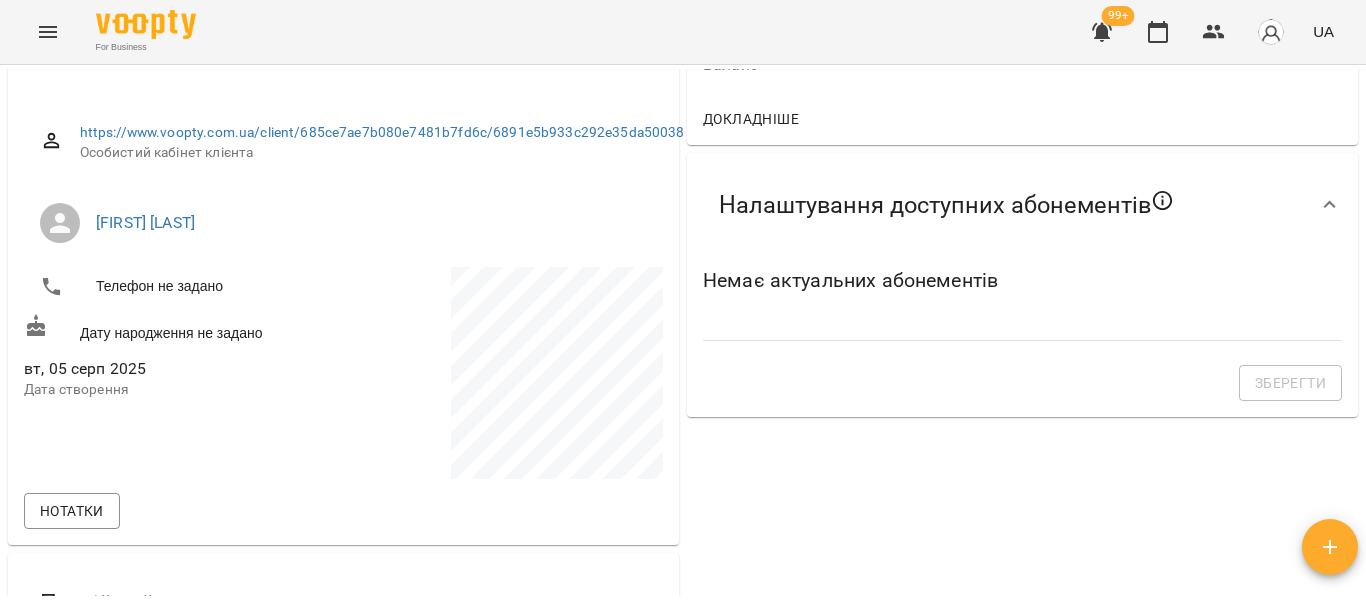 scroll, scrollTop: 300, scrollLeft: 0, axis: vertical 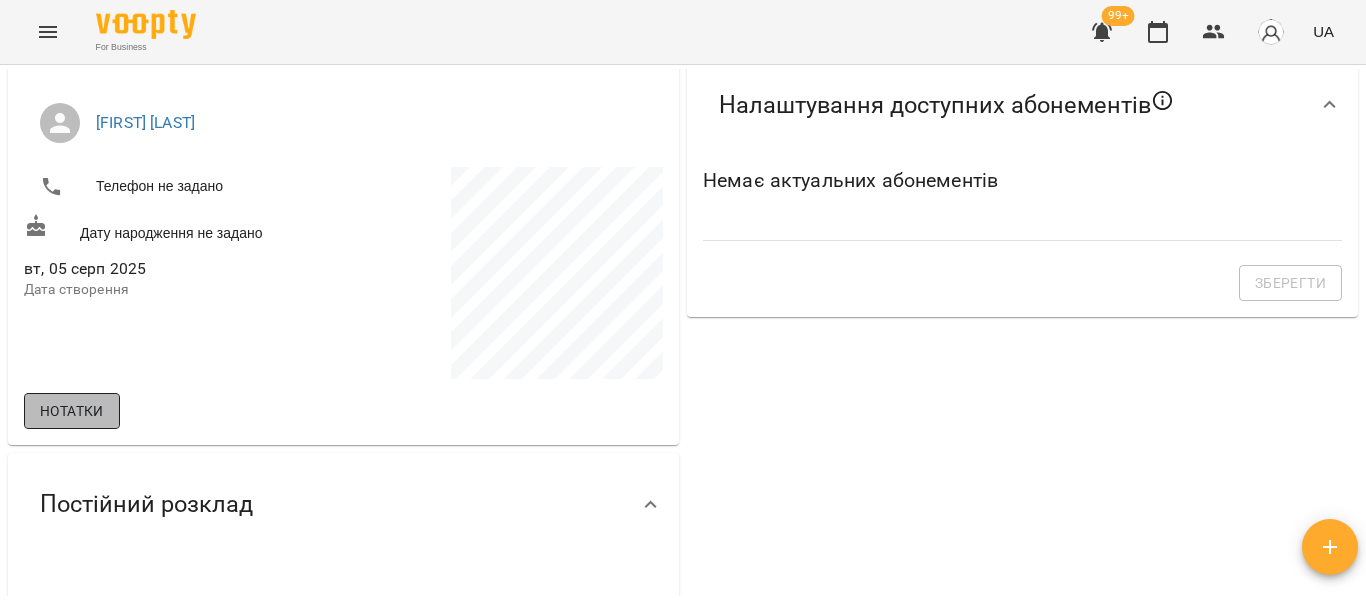 click on "Нотатки" at bounding box center (72, 411) 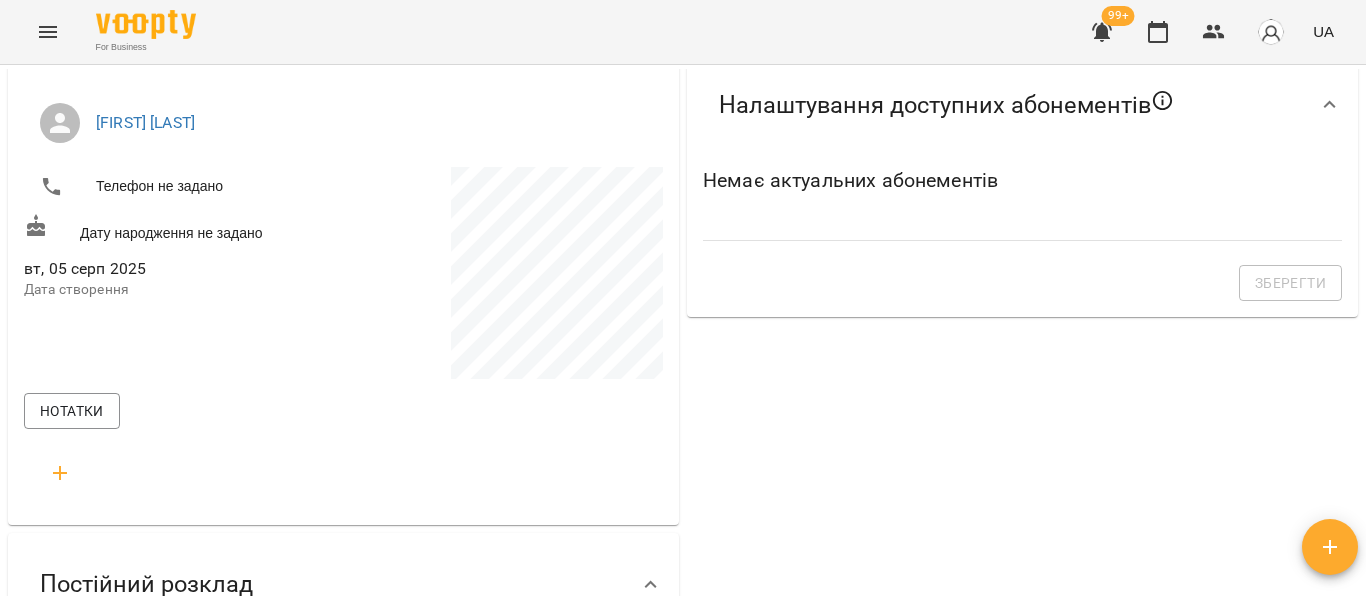 click on "https://www.voopty.com.ua/client/685ce7ae7b080e7481b7fd6c/6891e5b933c292e35da50038 Особистий кабінет клієнта Наталія Сокирко Телефон не задано Дату народження не задано вт, 05 серп 2025 Дата створення Нотатки" at bounding box center (343, 258) 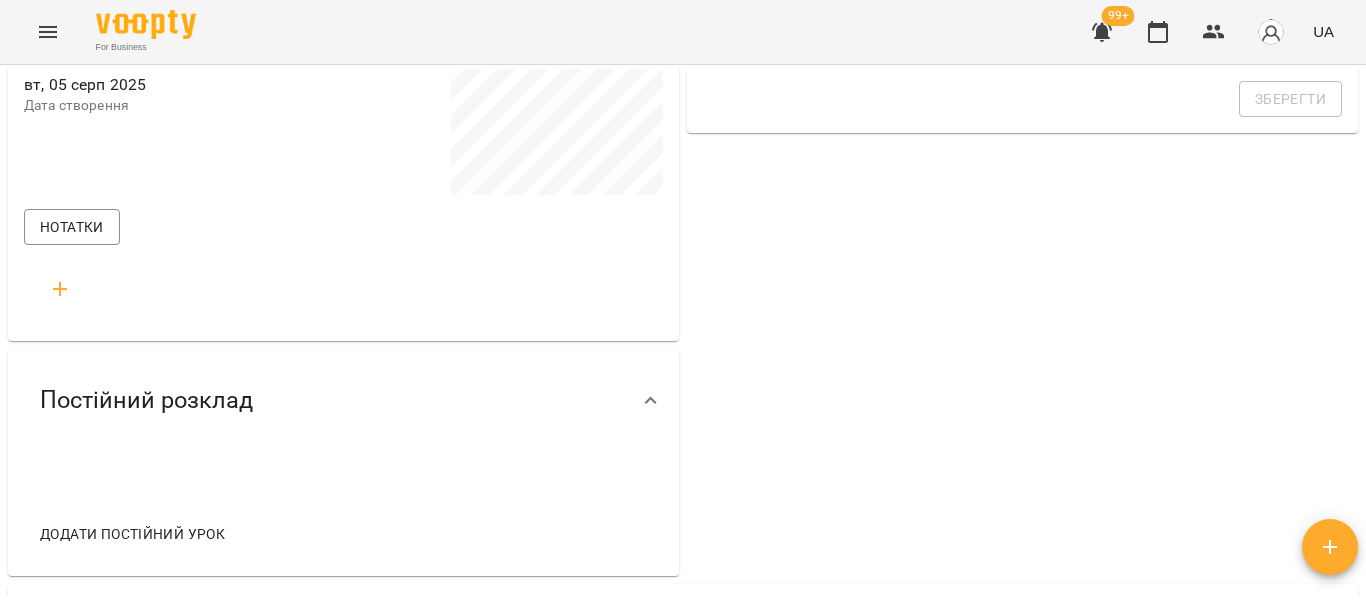 scroll, scrollTop: 500, scrollLeft: 0, axis: vertical 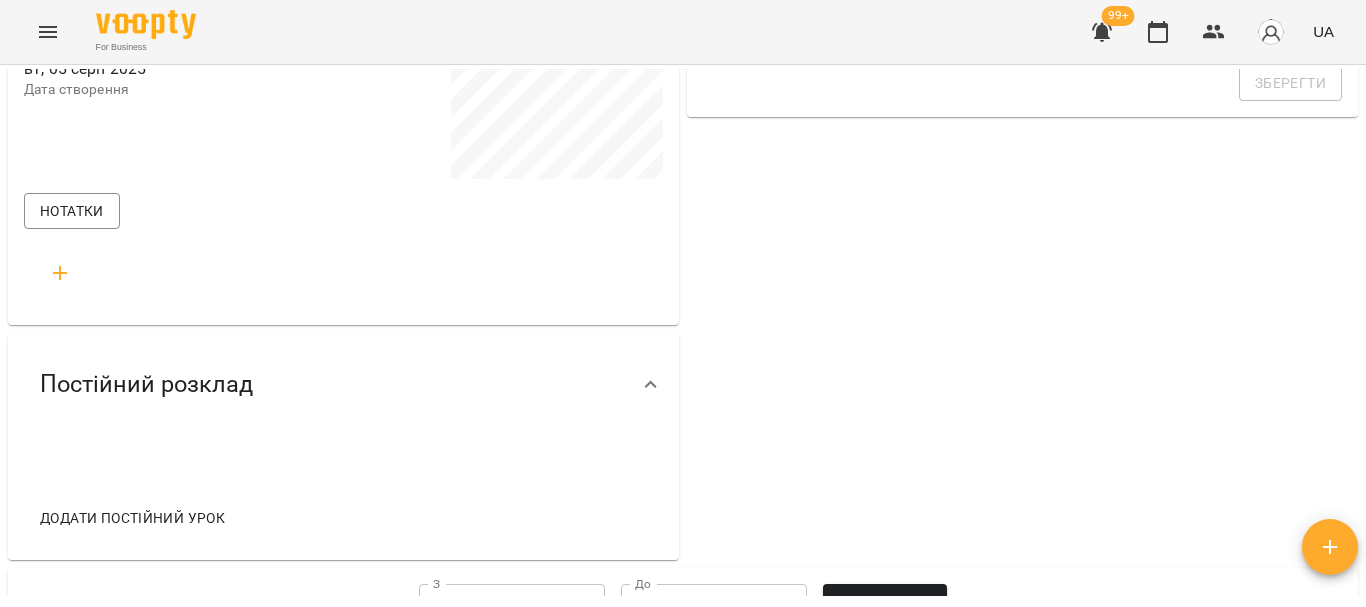 click 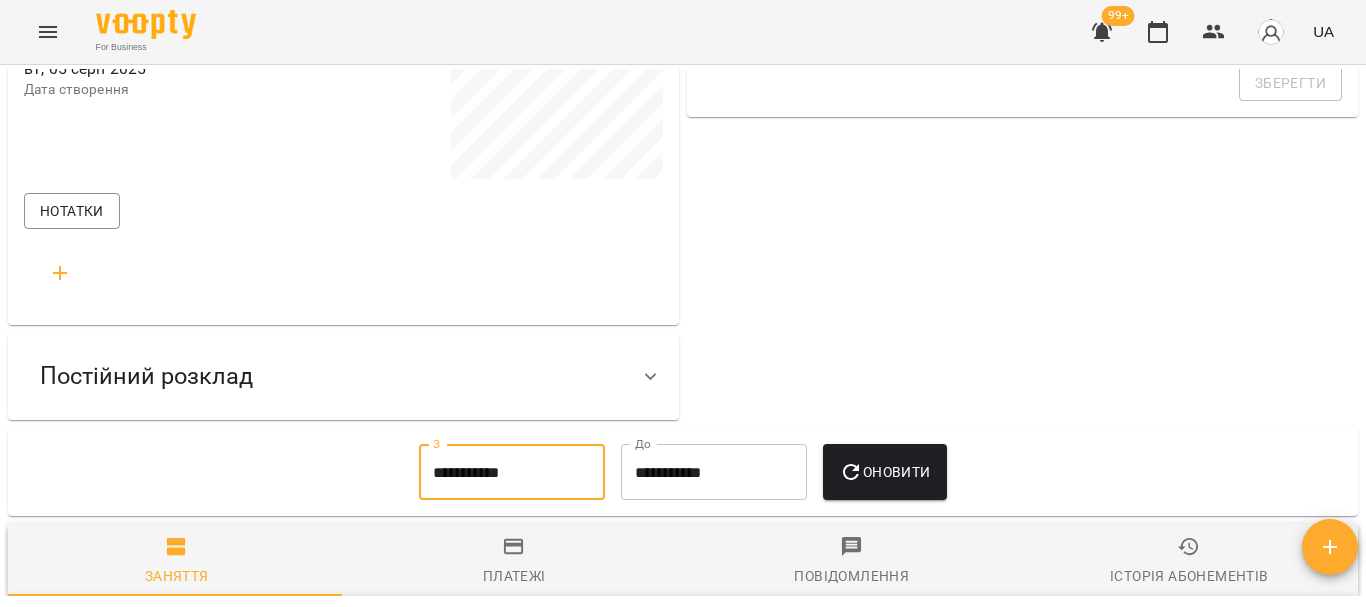 click on "**********" at bounding box center [512, 472] 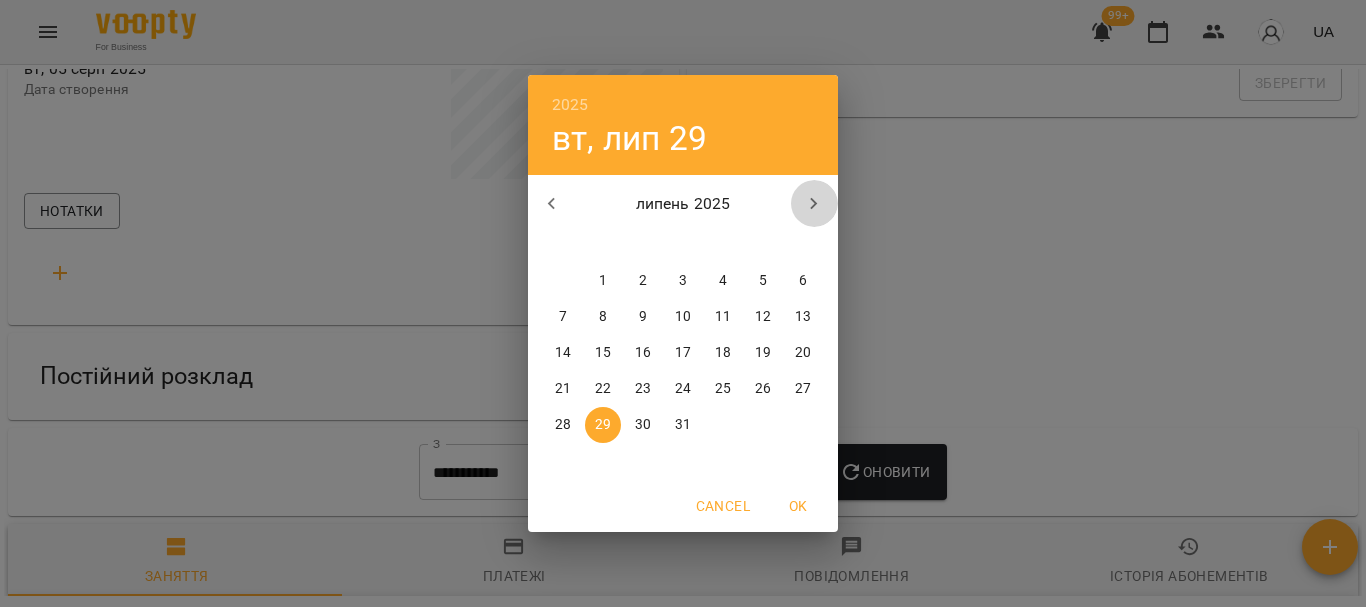 click 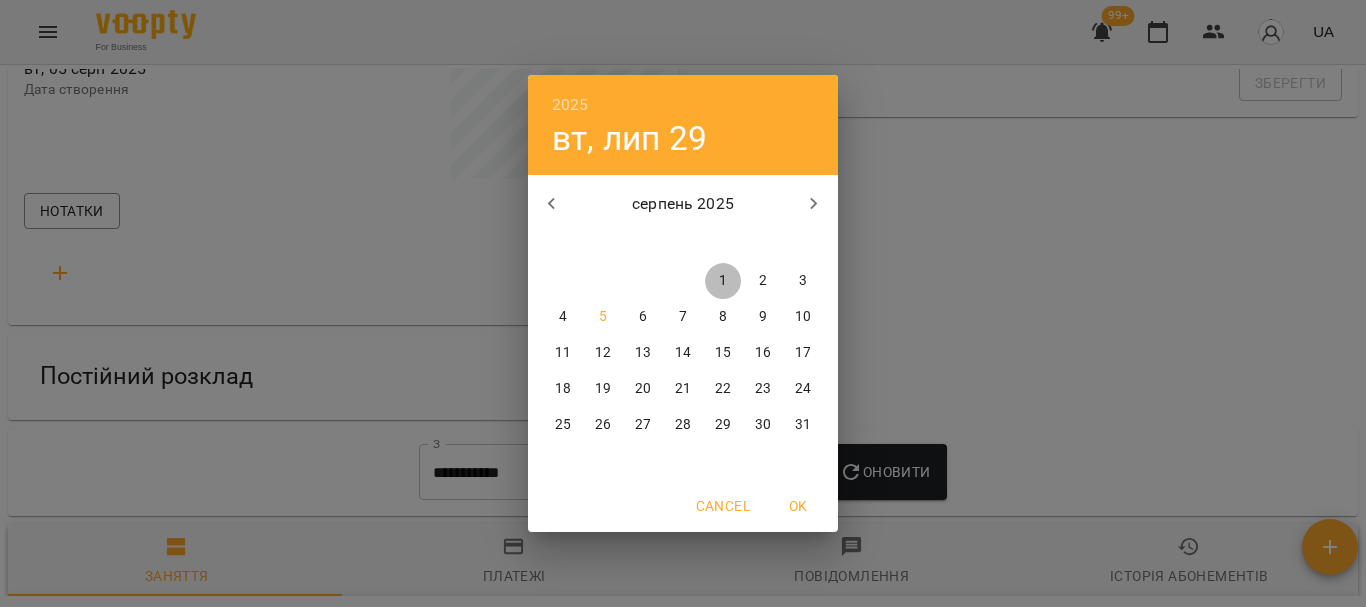 click on "1" at bounding box center [723, 281] 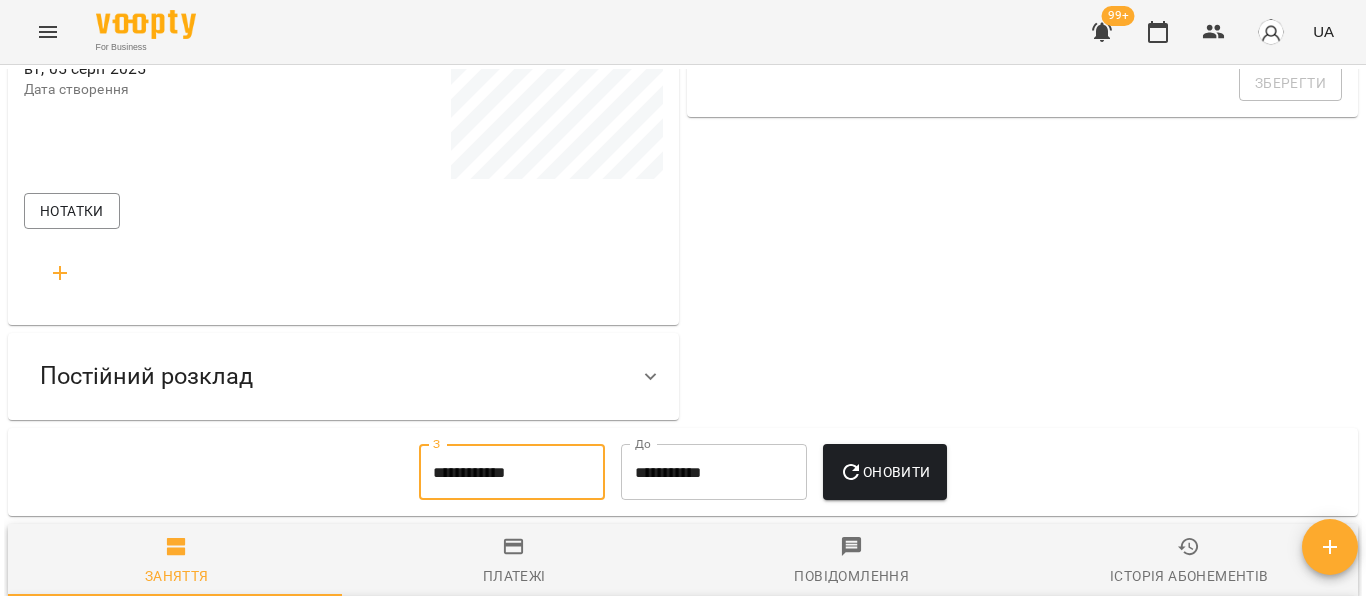 click on "**********" at bounding box center [714, 472] 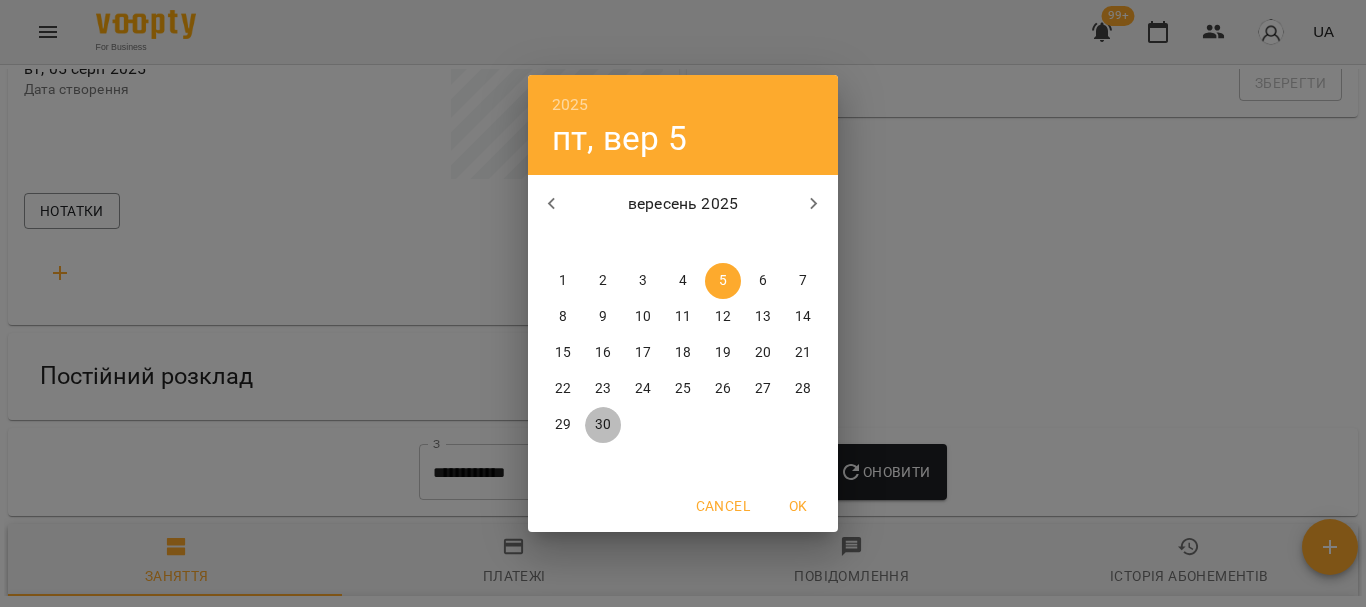 click on "30" at bounding box center (603, 425) 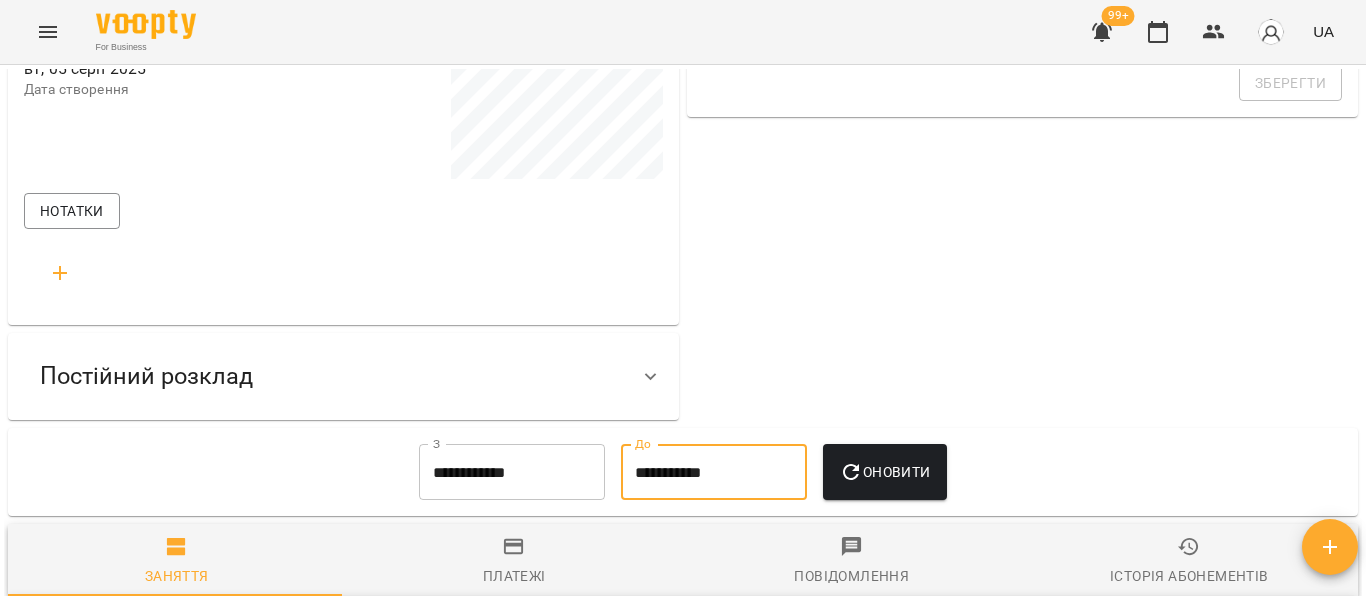 click on "**********" at bounding box center [714, 472] 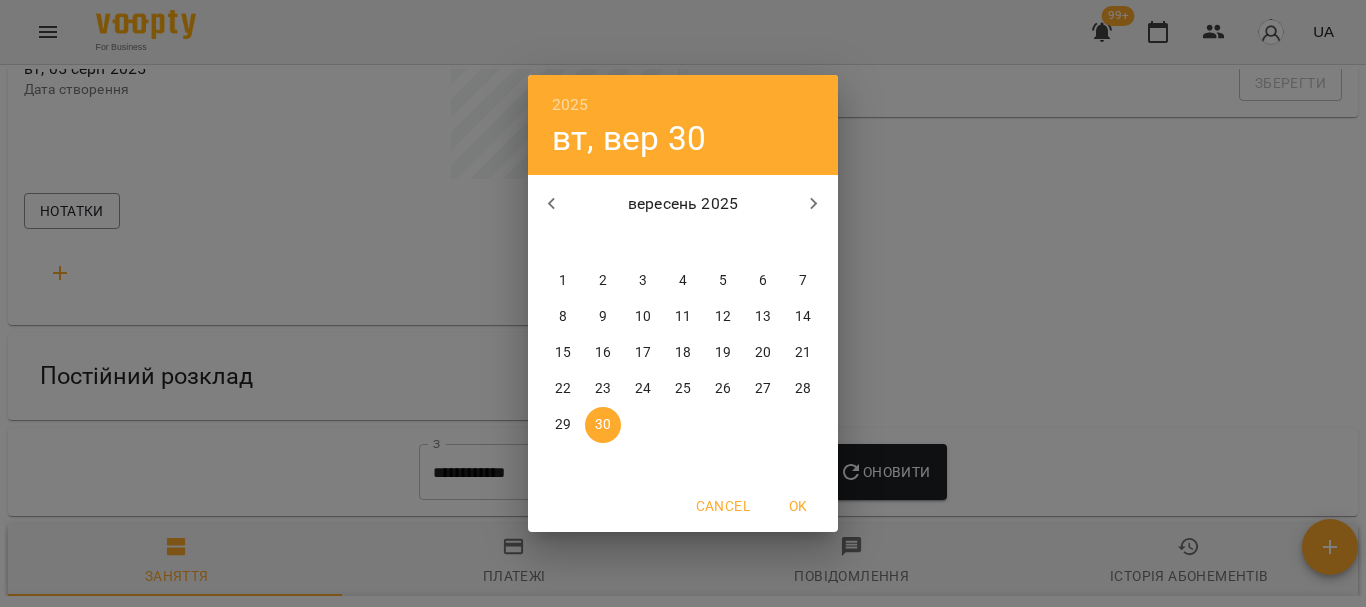 click at bounding box center (552, 204) 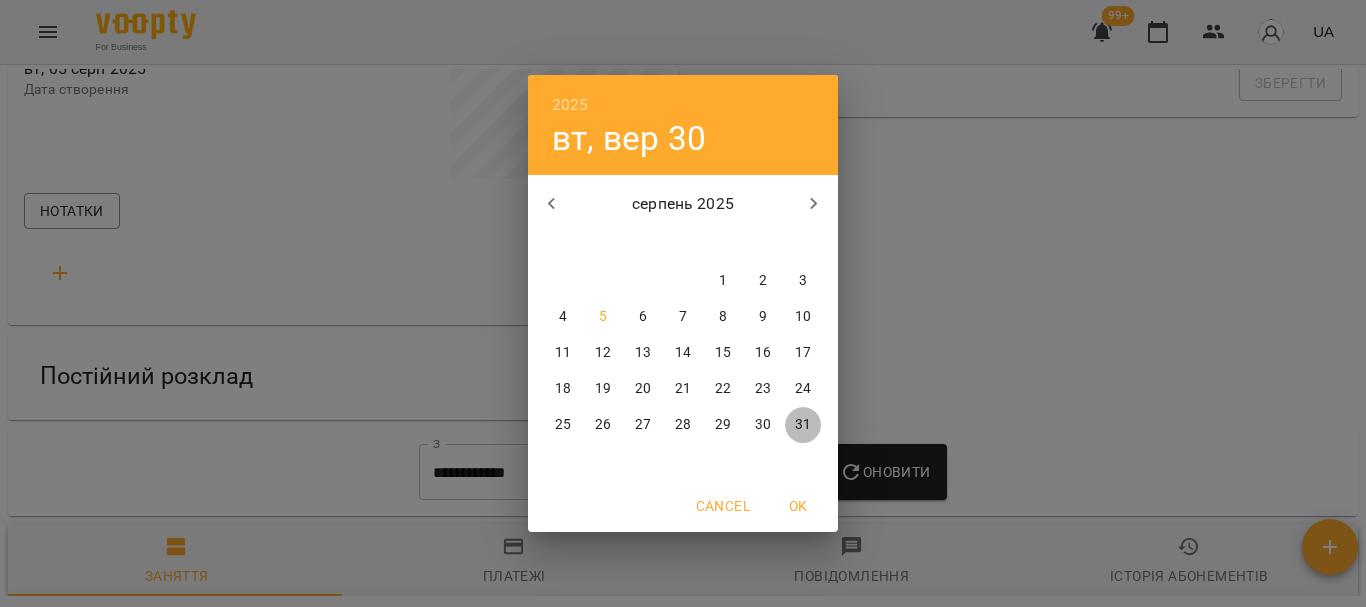 click on "31" at bounding box center (803, 425) 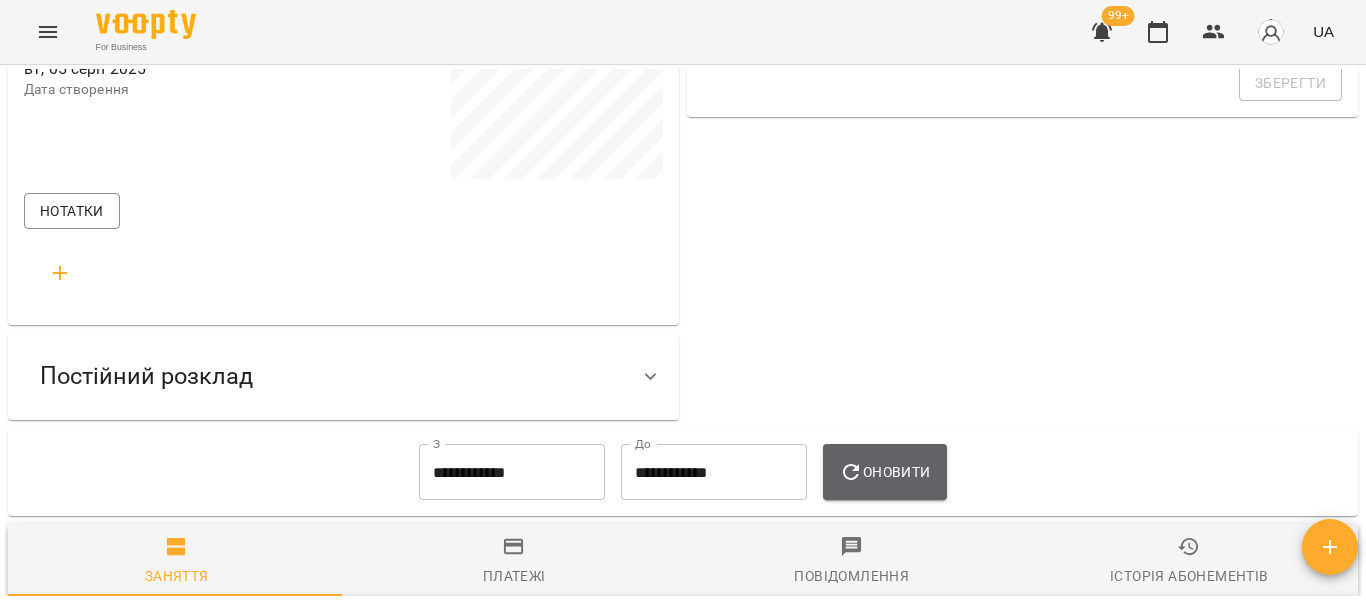click on "Оновити" at bounding box center (884, 472) 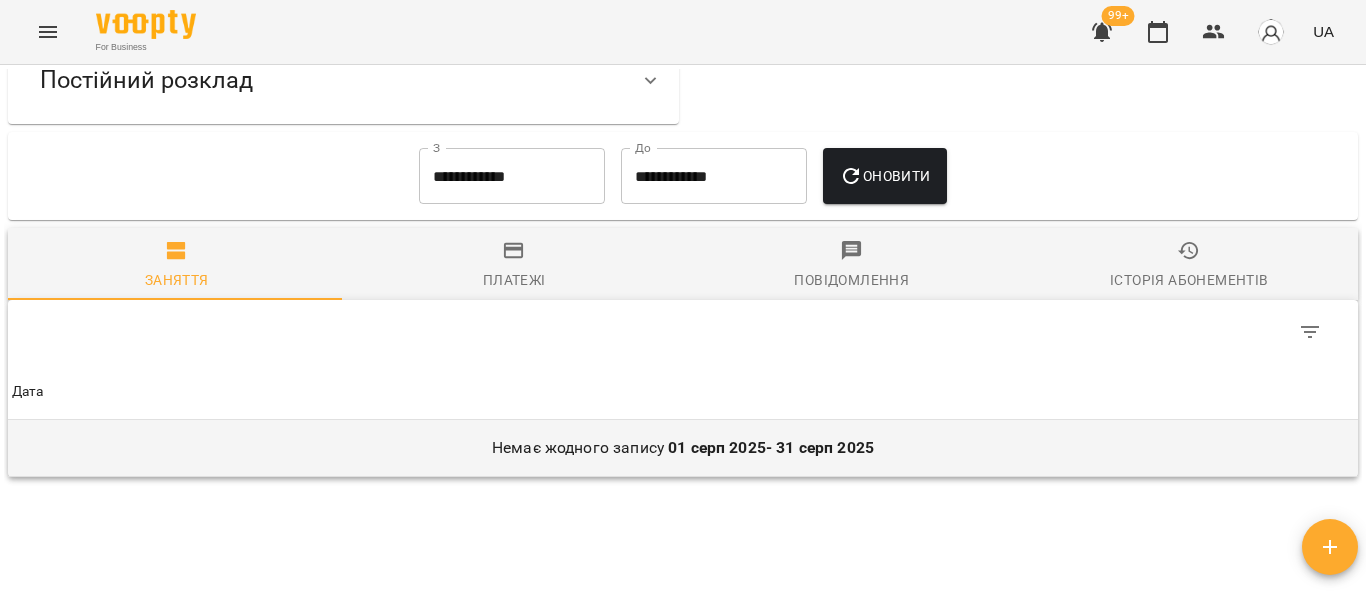 scroll, scrollTop: 800, scrollLeft: 0, axis: vertical 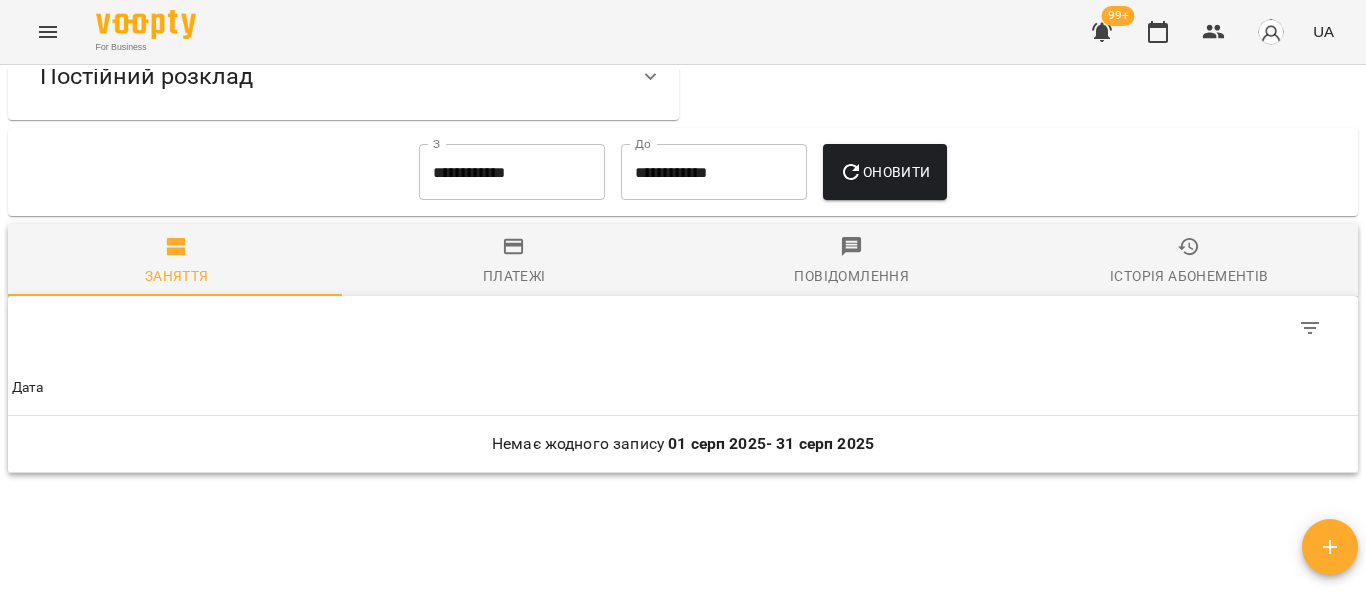 click on "Платежі" at bounding box center (514, 276) 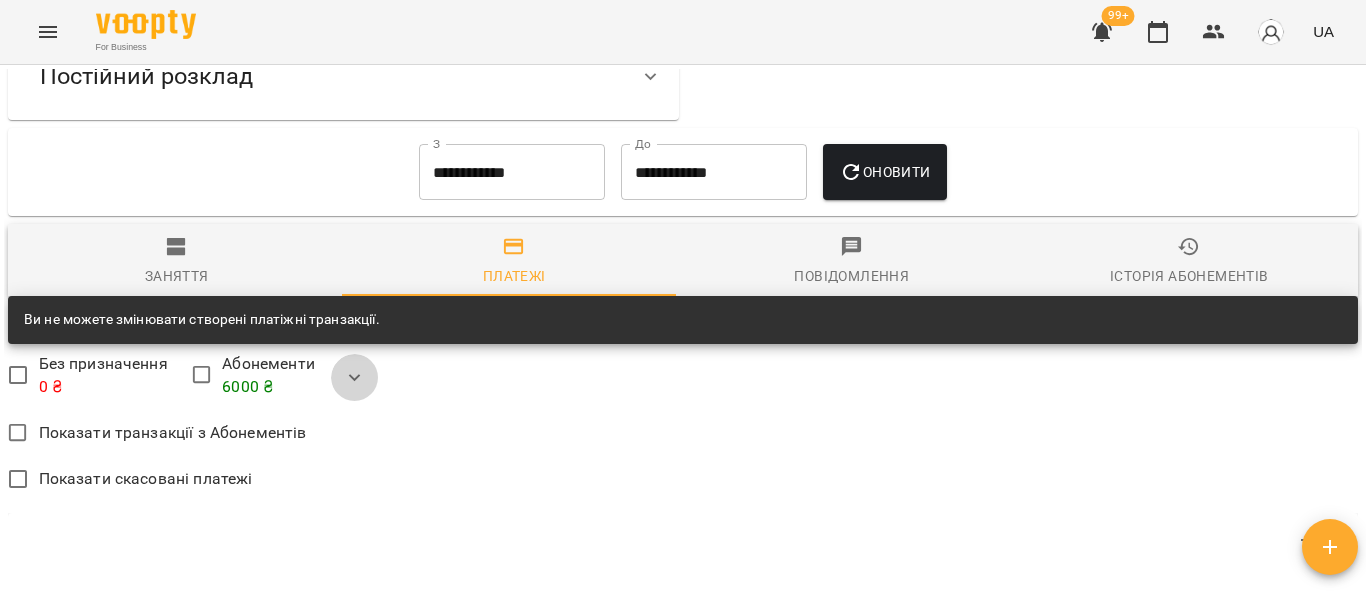 click 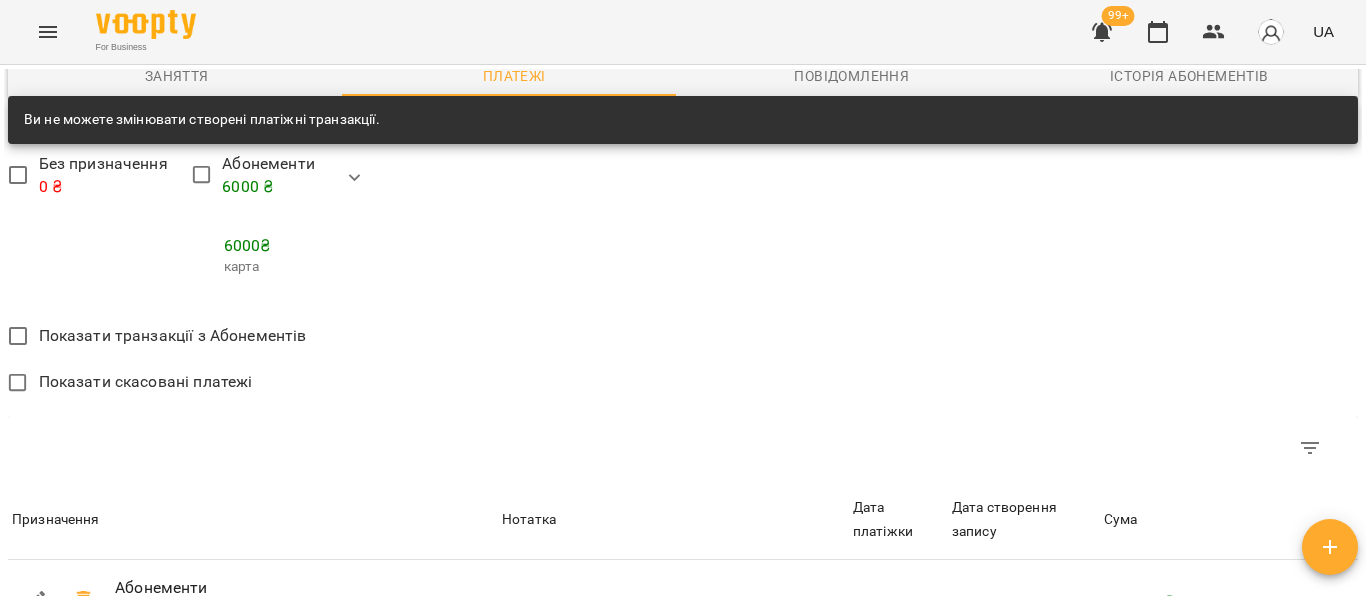 scroll, scrollTop: 800, scrollLeft: 0, axis: vertical 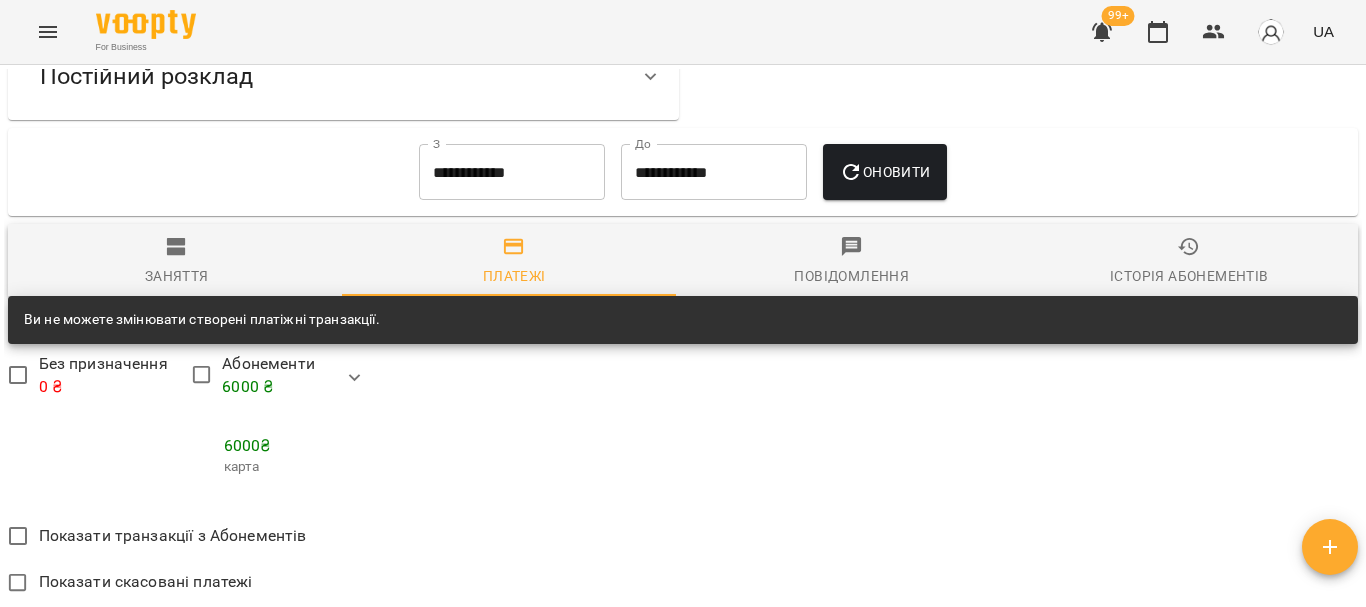 click on "Повідомлення" at bounding box center (852, 262) 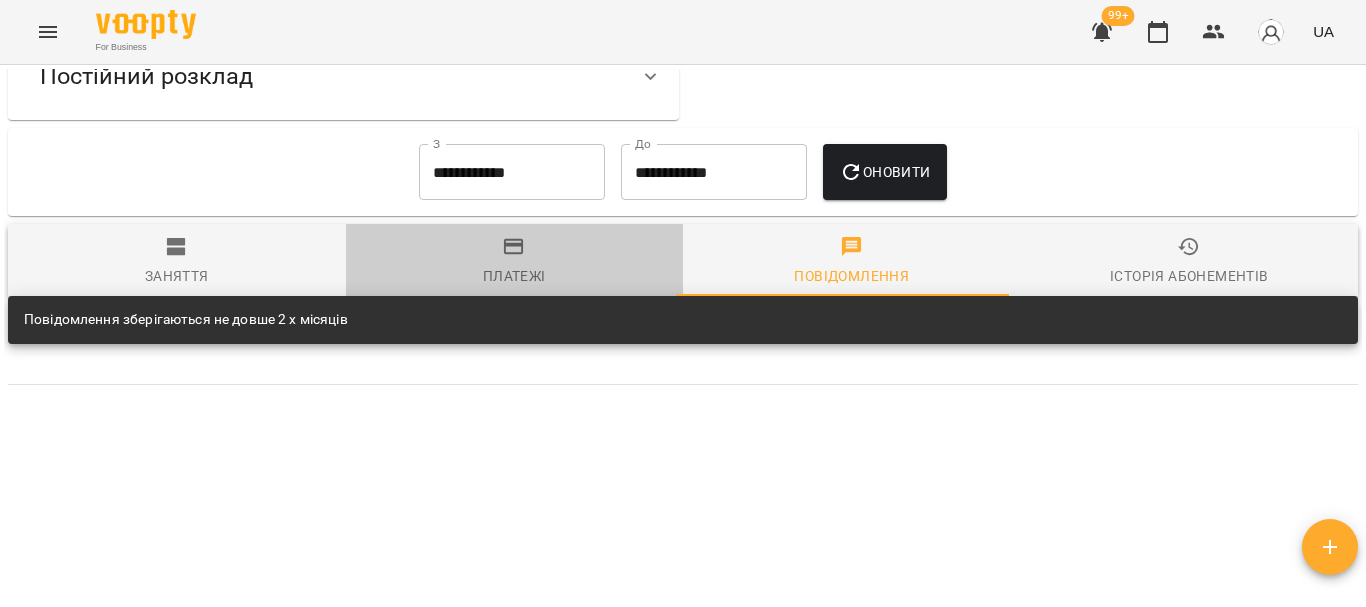click on "Платежі" at bounding box center [514, 276] 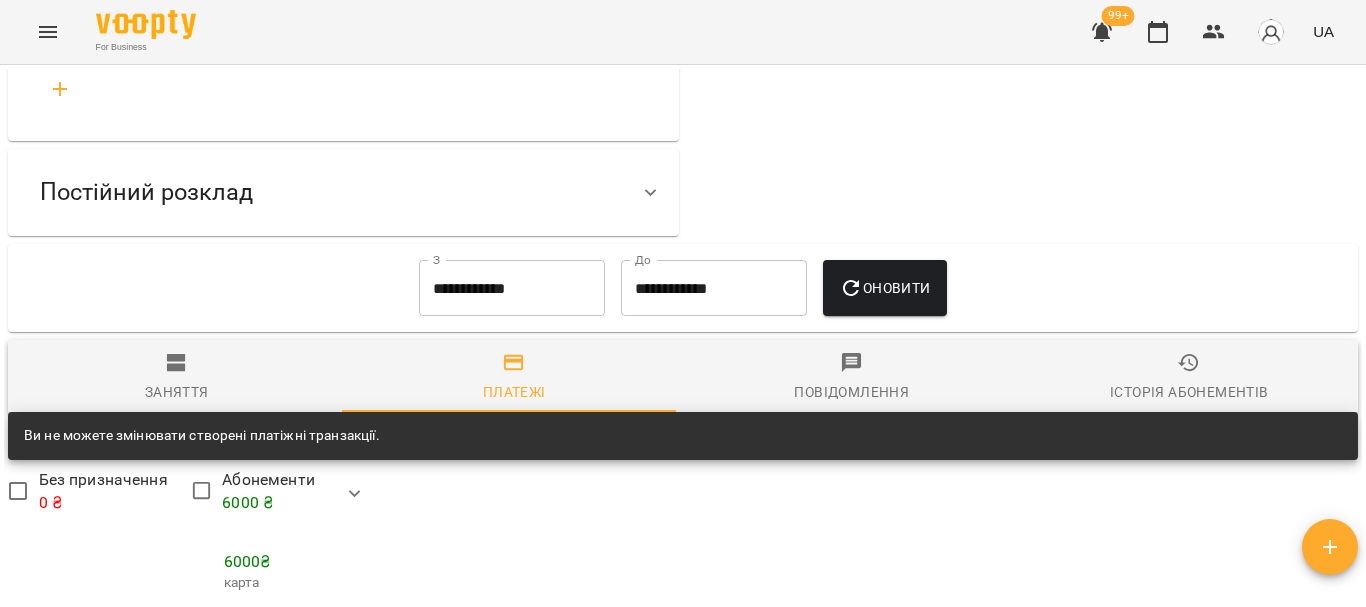 scroll, scrollTop: 500, scrollLeft: 0, axis: vertical 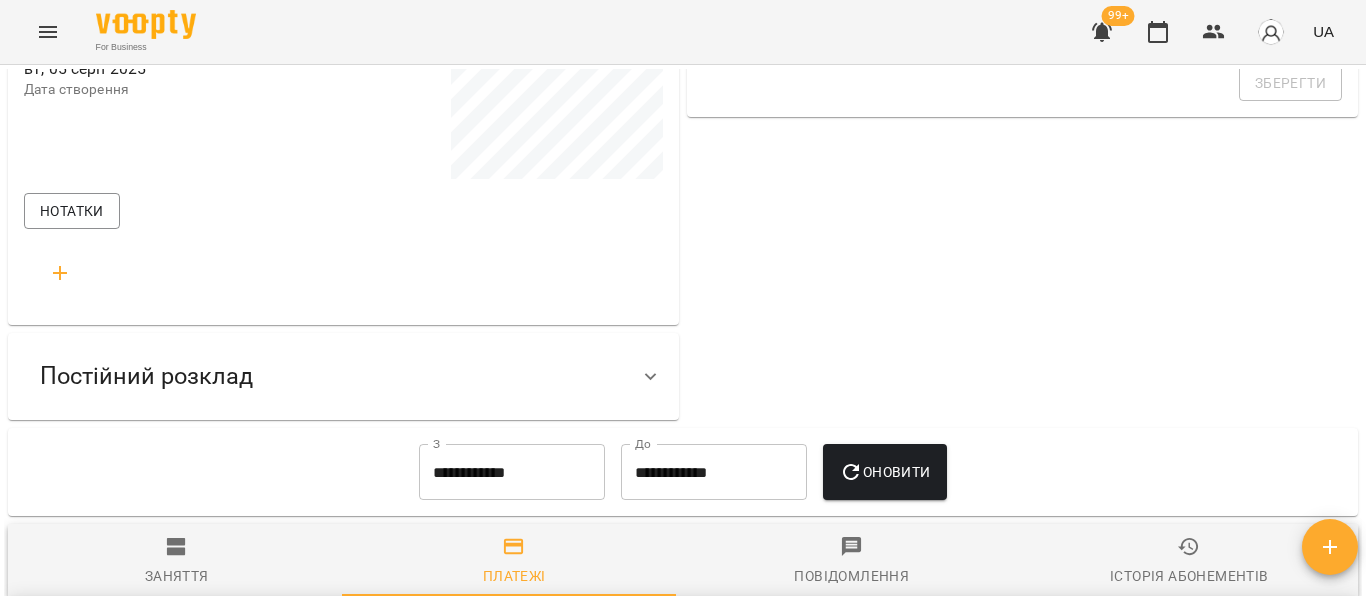 click 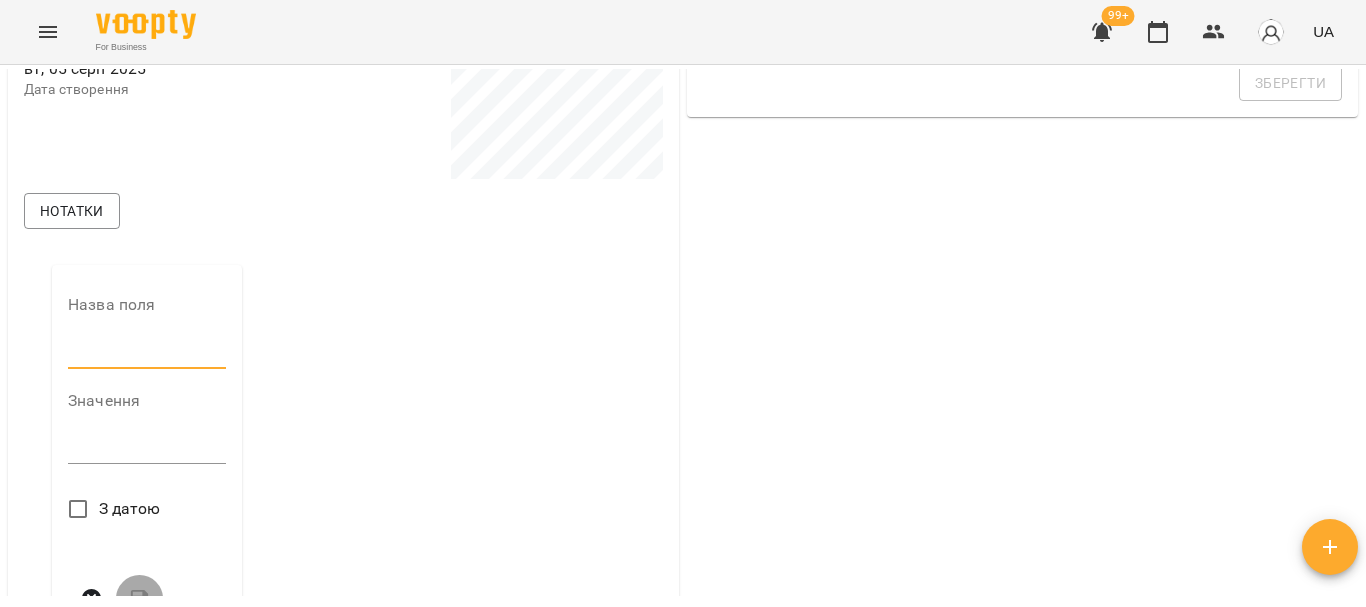 click at bounding box center [147, 353] 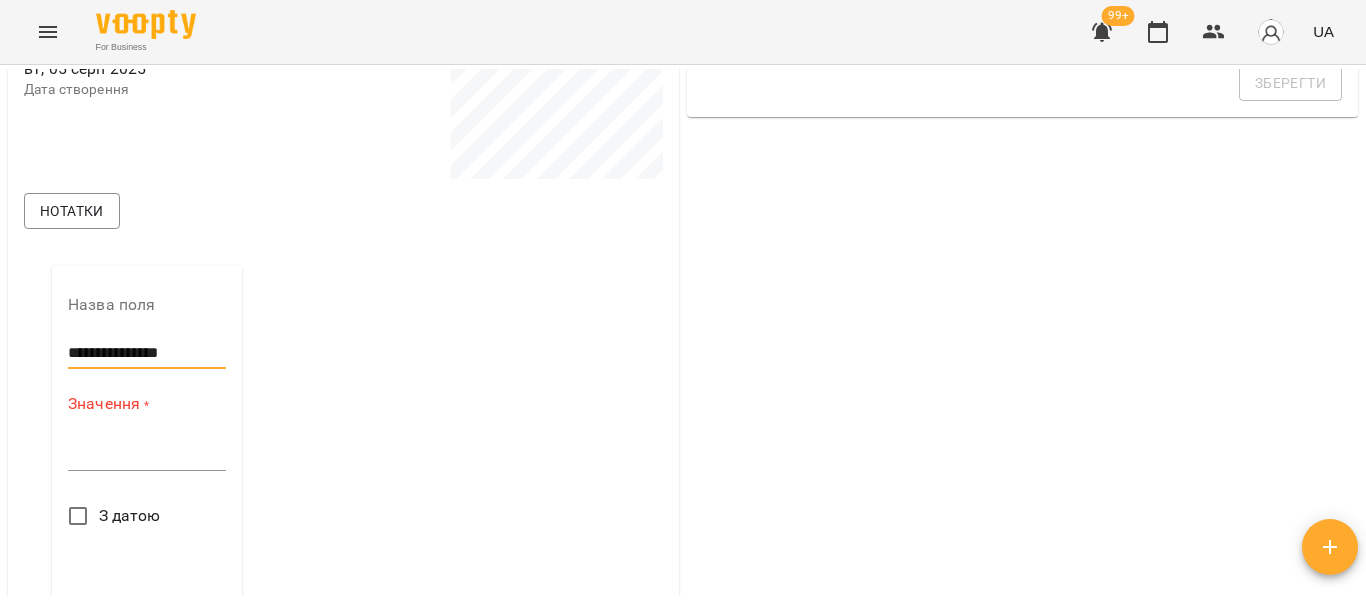 type on "**********" 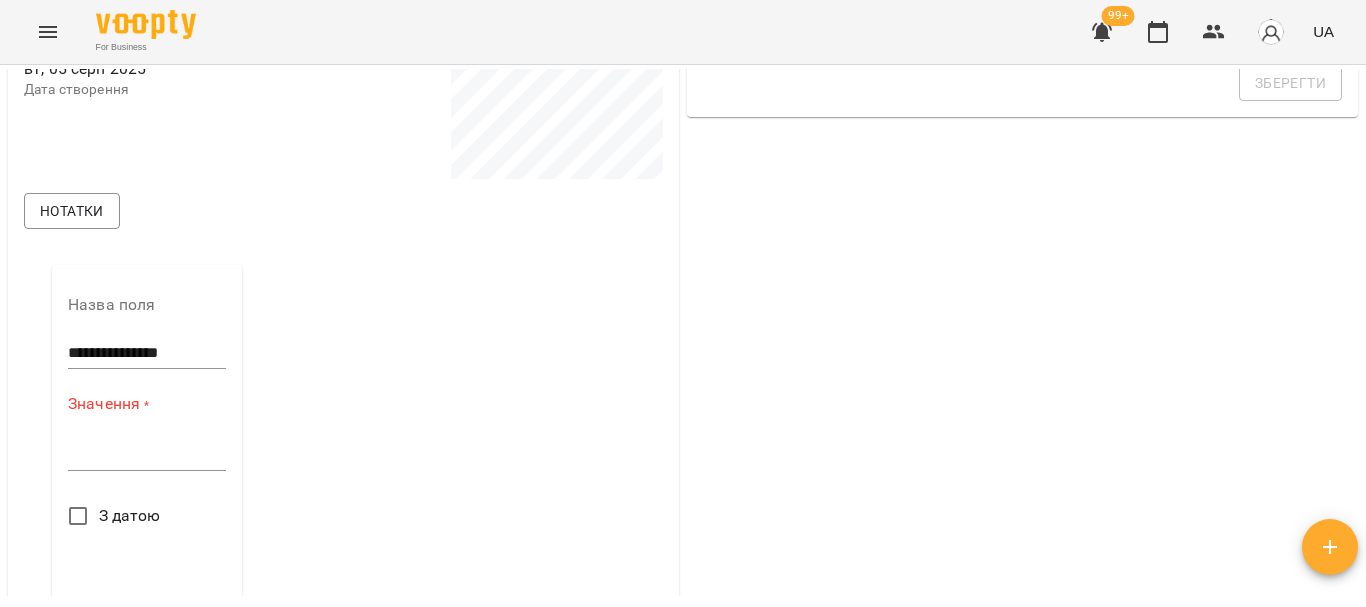 click on "*" at bounding box center (147, 455) 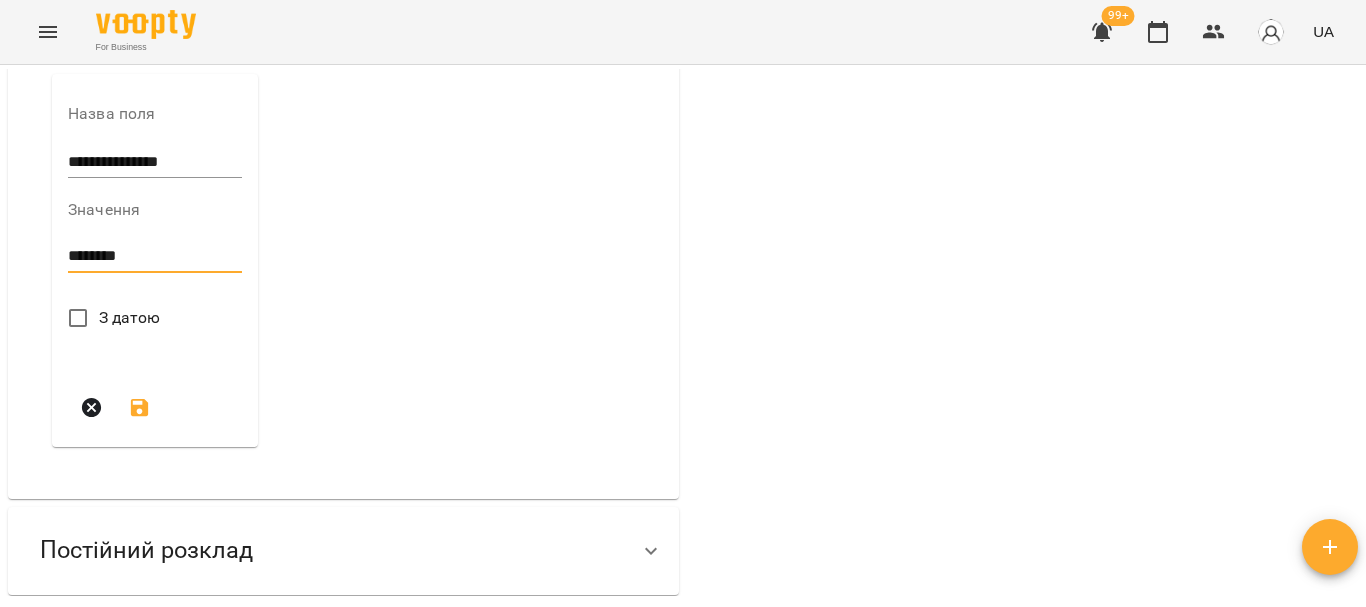 scroll, scrollTop: 700, scrollLeft: 0, axis: vertical 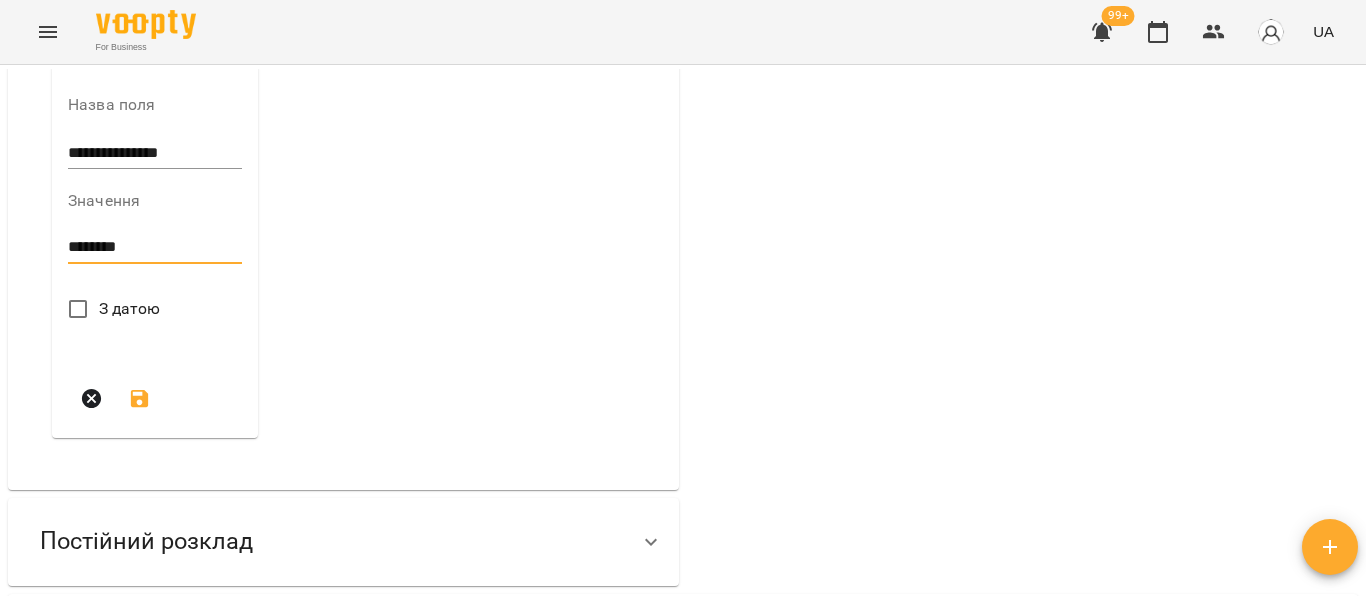 type on "********" 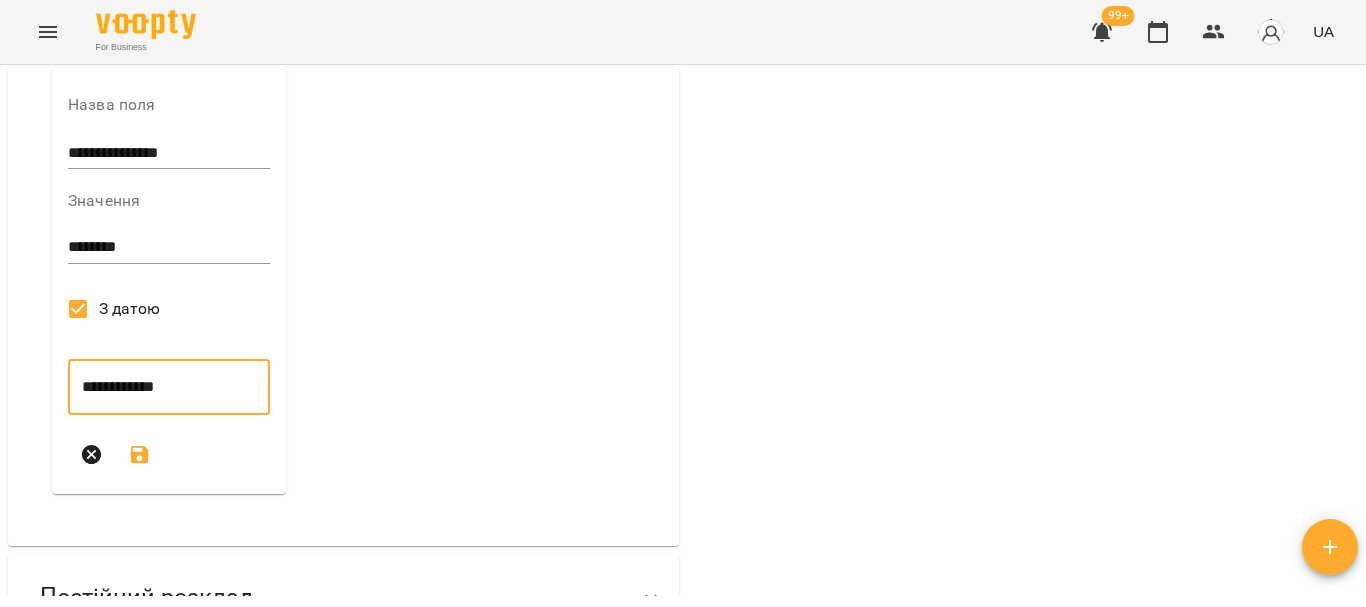 click on "**********" at bounding box center (169, 387) 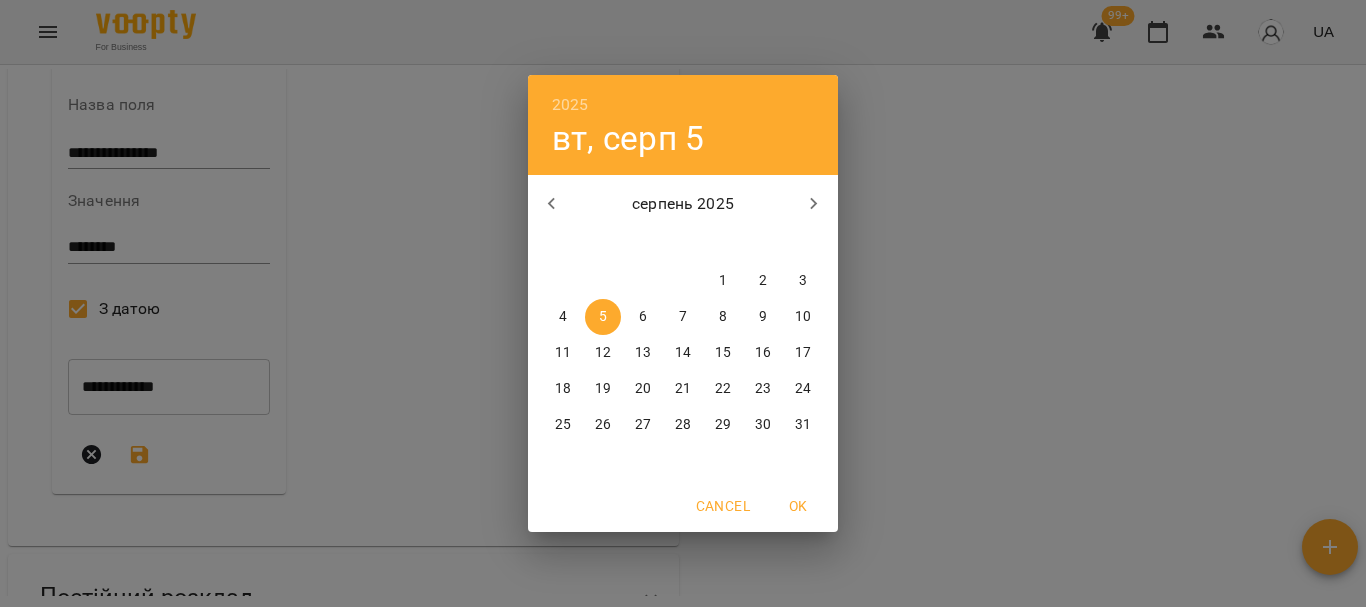 click on "1" at bounding box center [723, 281] 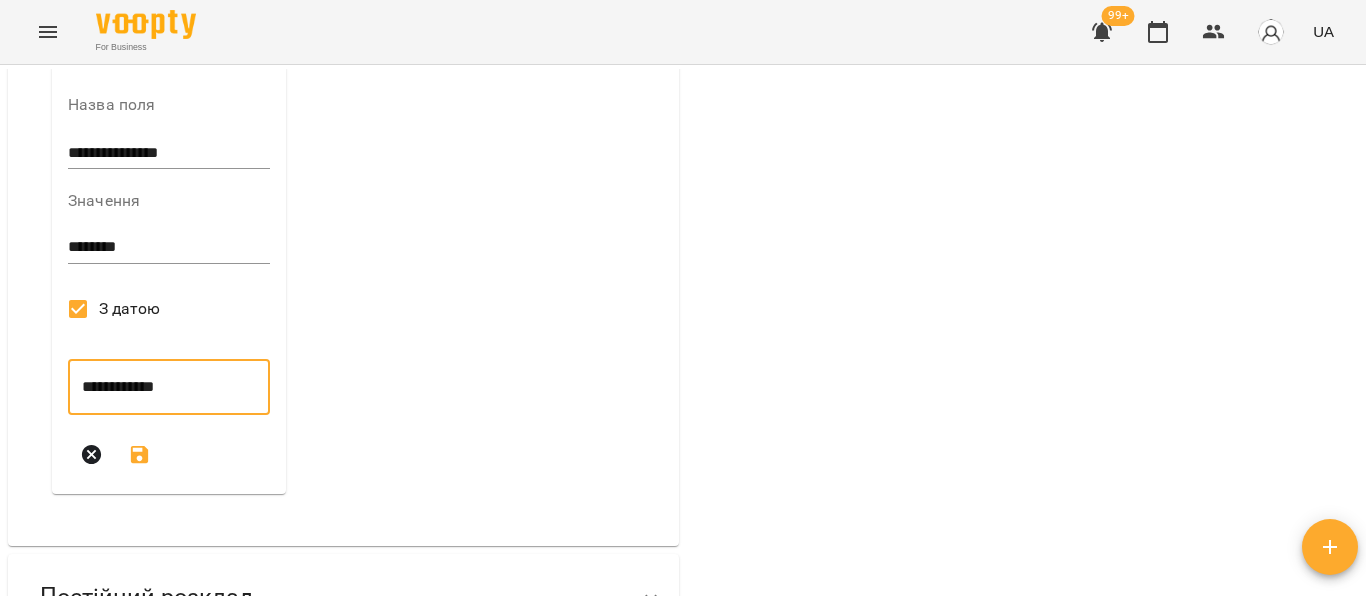 scroll, scrollTop: 800, scrollLeft: 0, axis: vertical 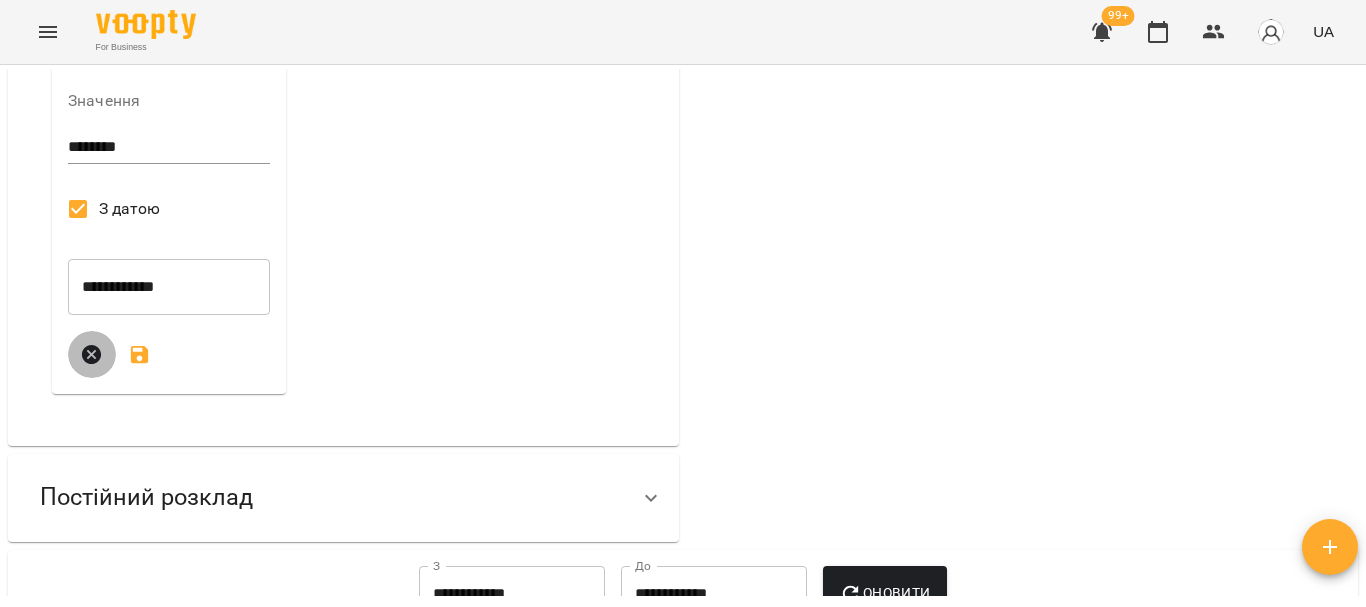click 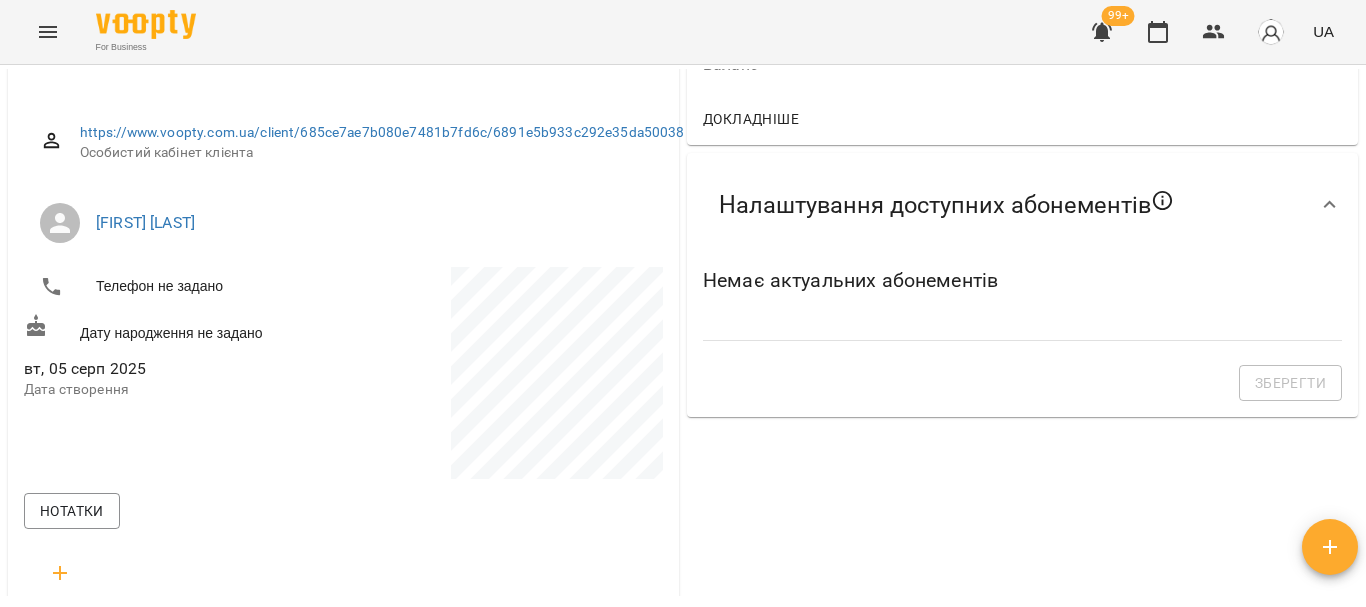 scroll, scrollTop: 0, scrollLeft: 0, axis: both 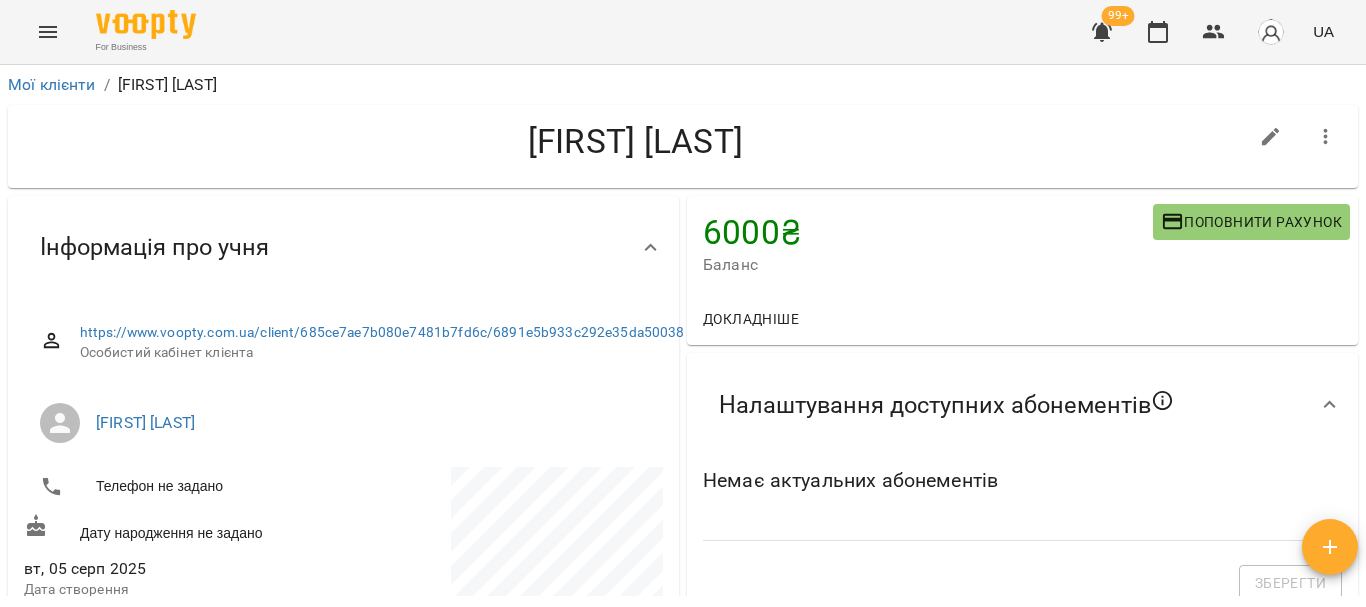 click 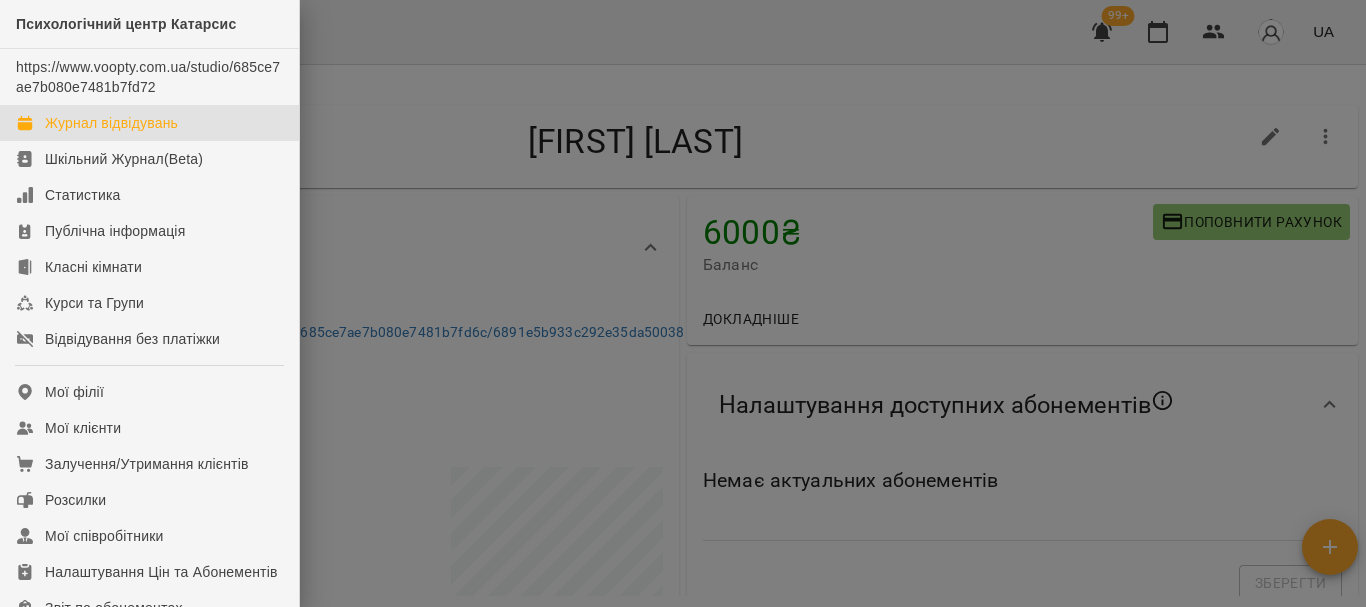 click on "Журнал відвідувань" at bounding box center (111, 123) 